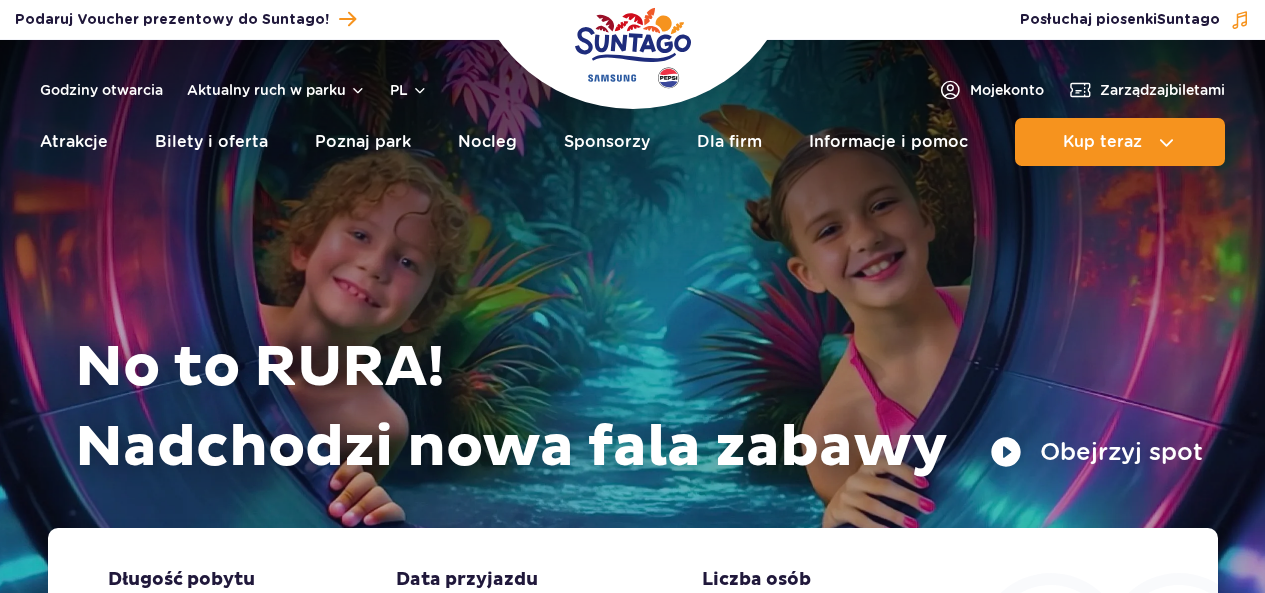 scroll, scrollTop: 0, scrollLeft: 0, axis: both 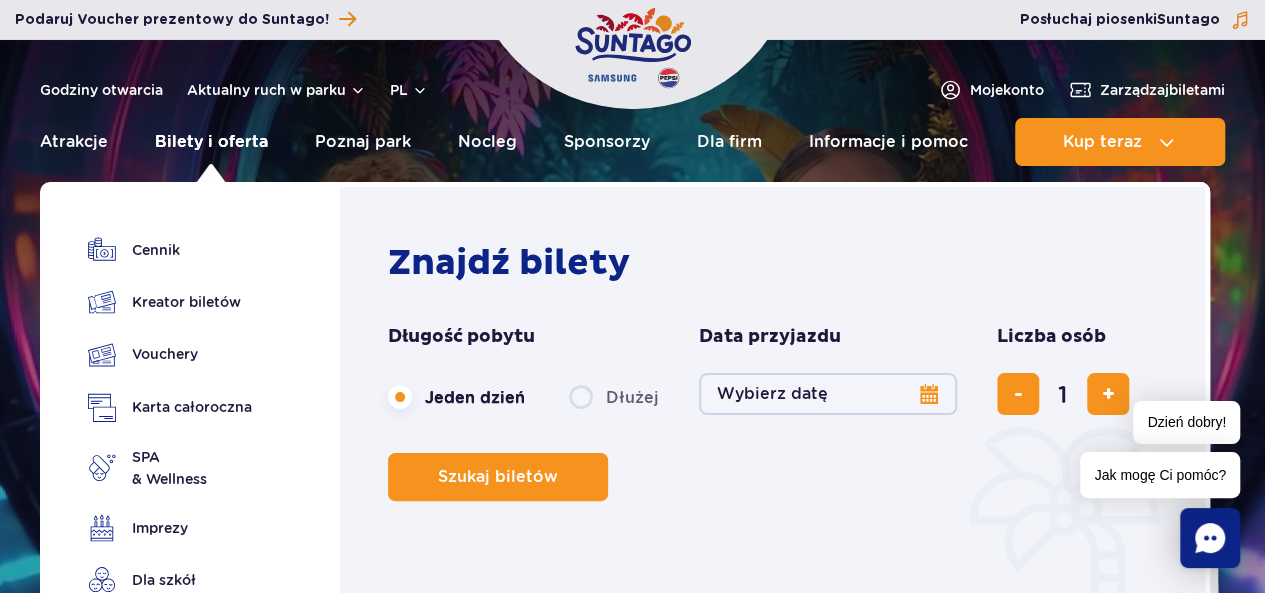 click on "Bilety i oferta" at bounding box center [211, 142] 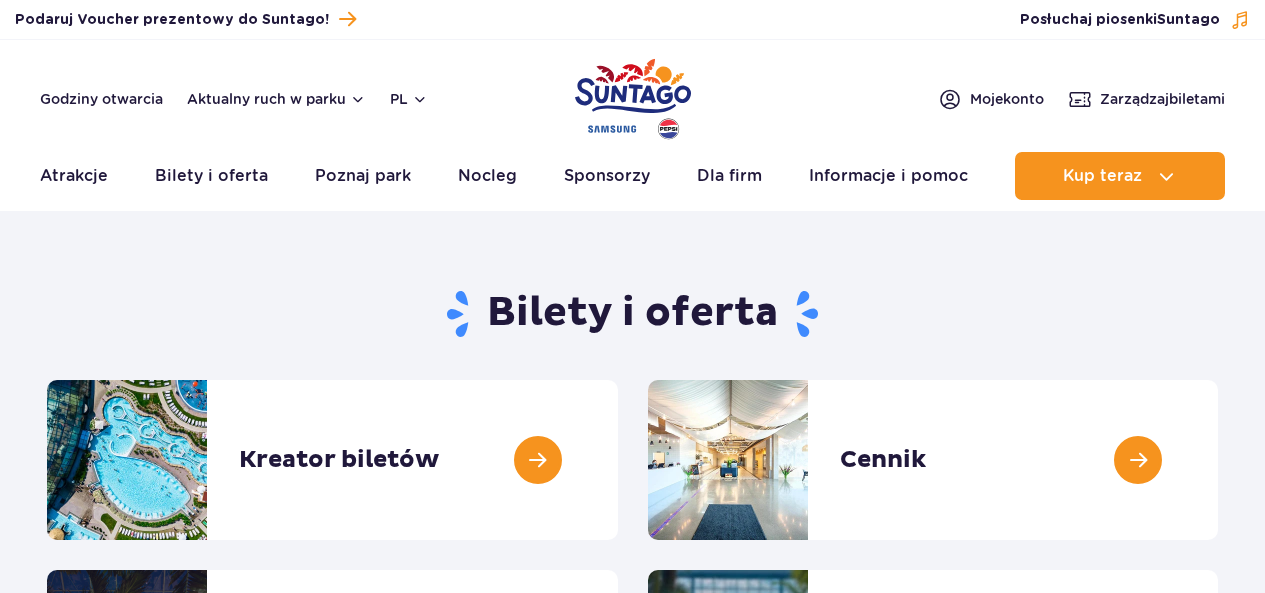 scroll, scrollTop: 0, scrollLeft: 0, axis: both 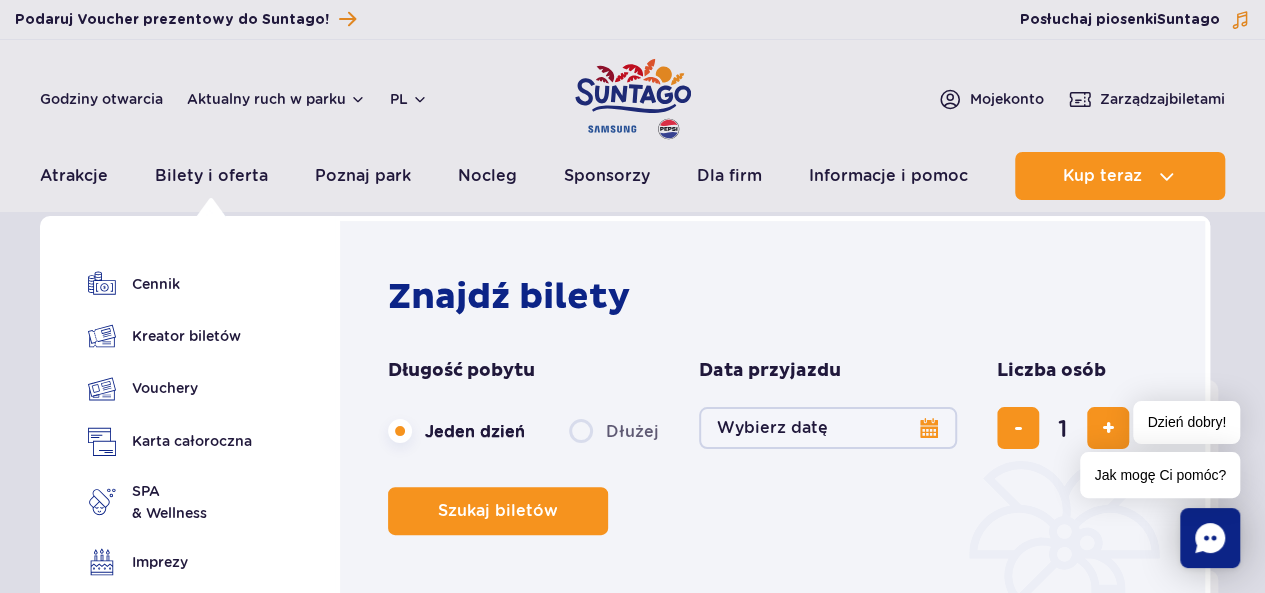 click on "Wybierz datę" at bounding box center (828, 428) 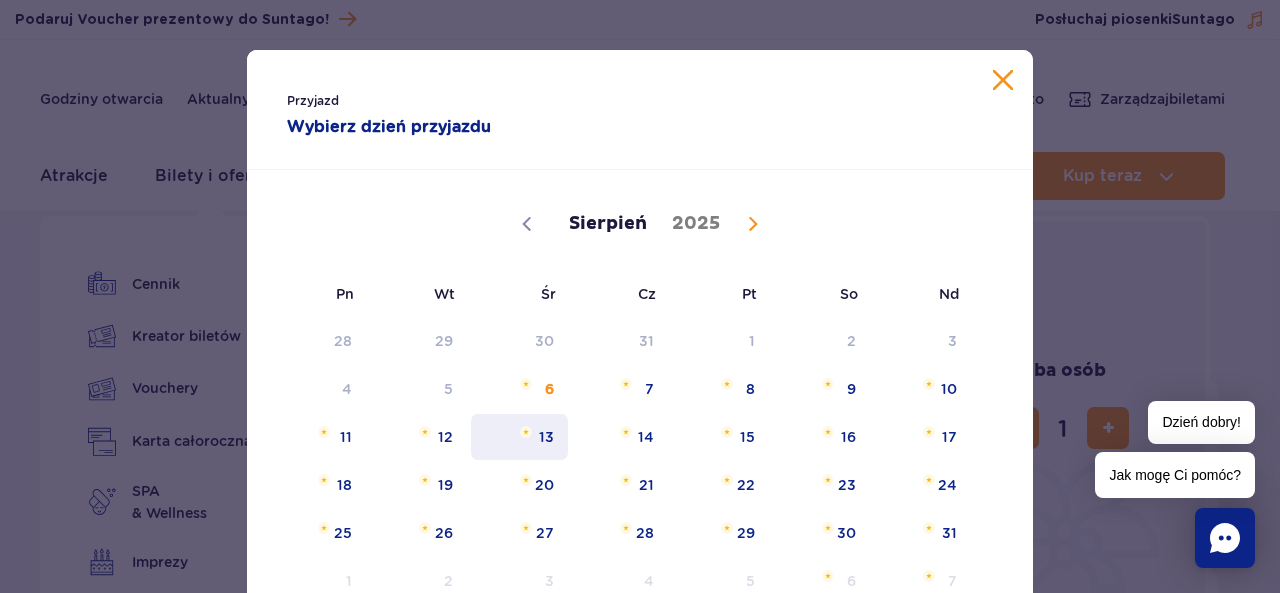 click on "13" at bounding box center [519, 437] 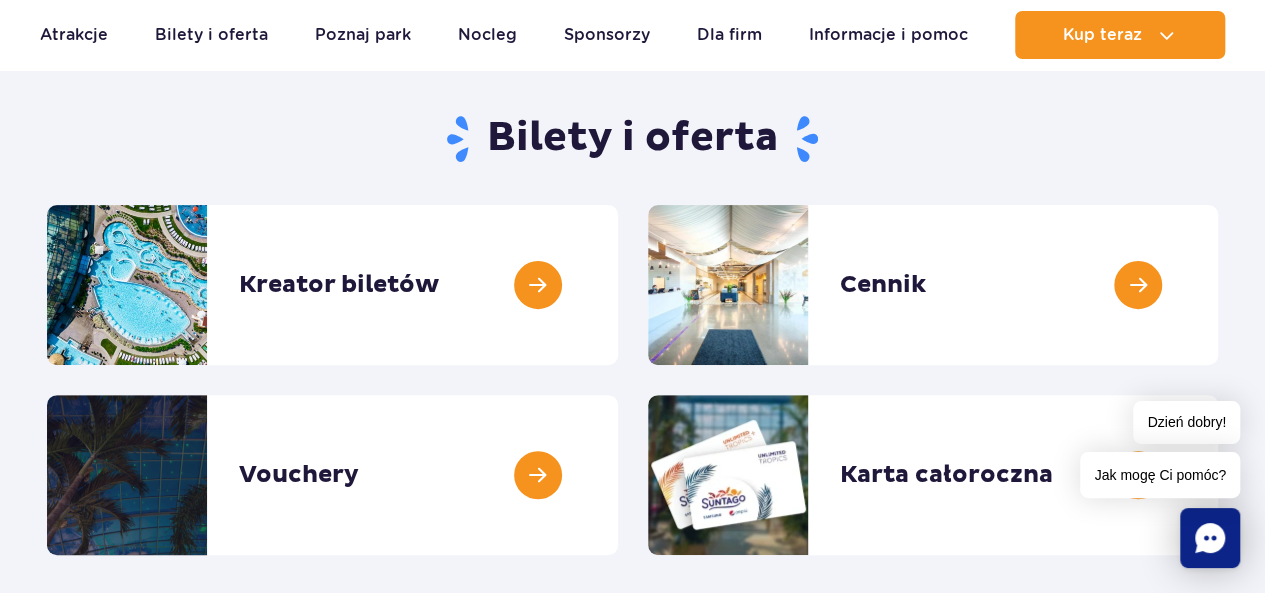 scroll, scrollTop: 184, scrollLeft: 0, axis: vertical 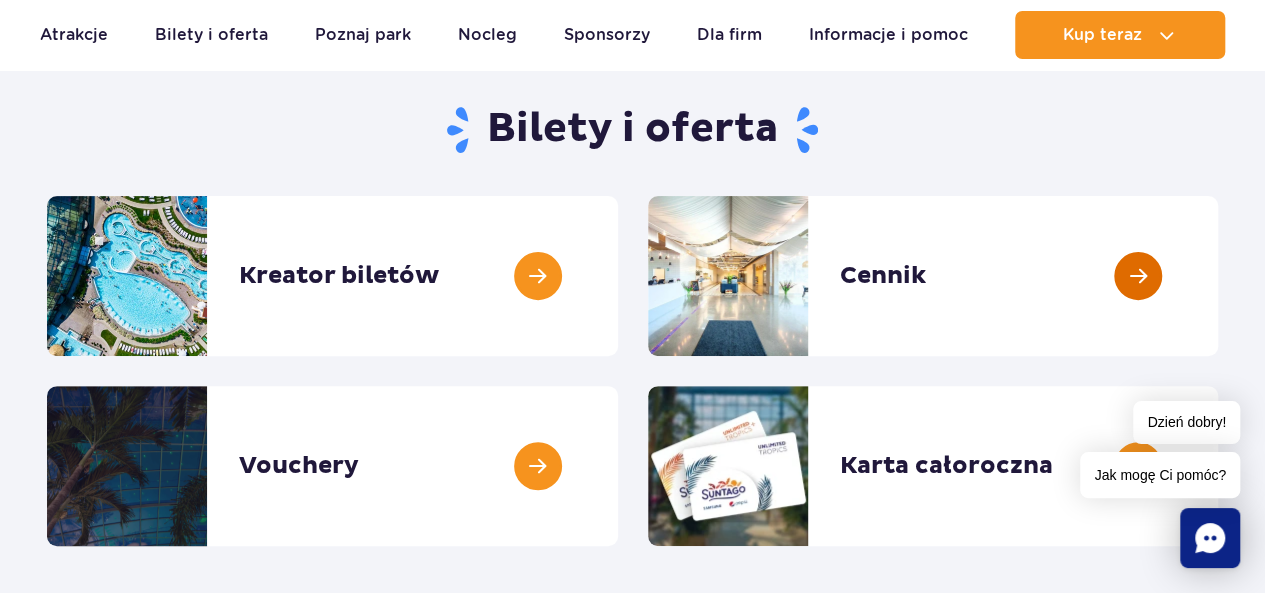click at bounding box center [1218, 276] 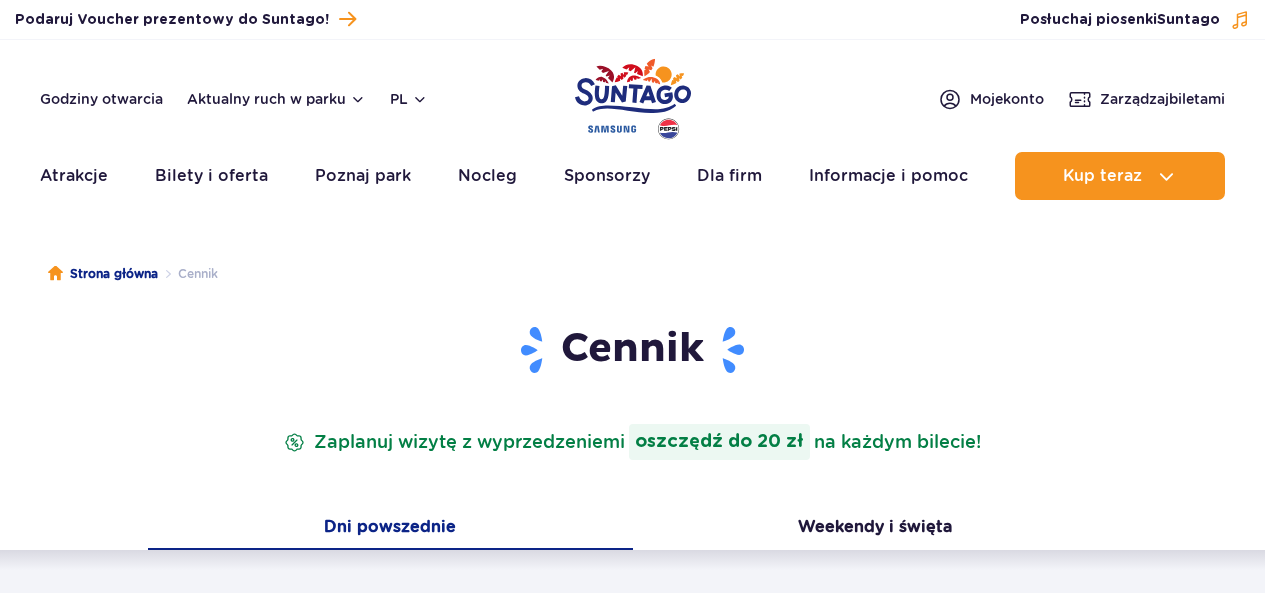scroll, scrollTop: 0, scrollLeft: 0, axis: both 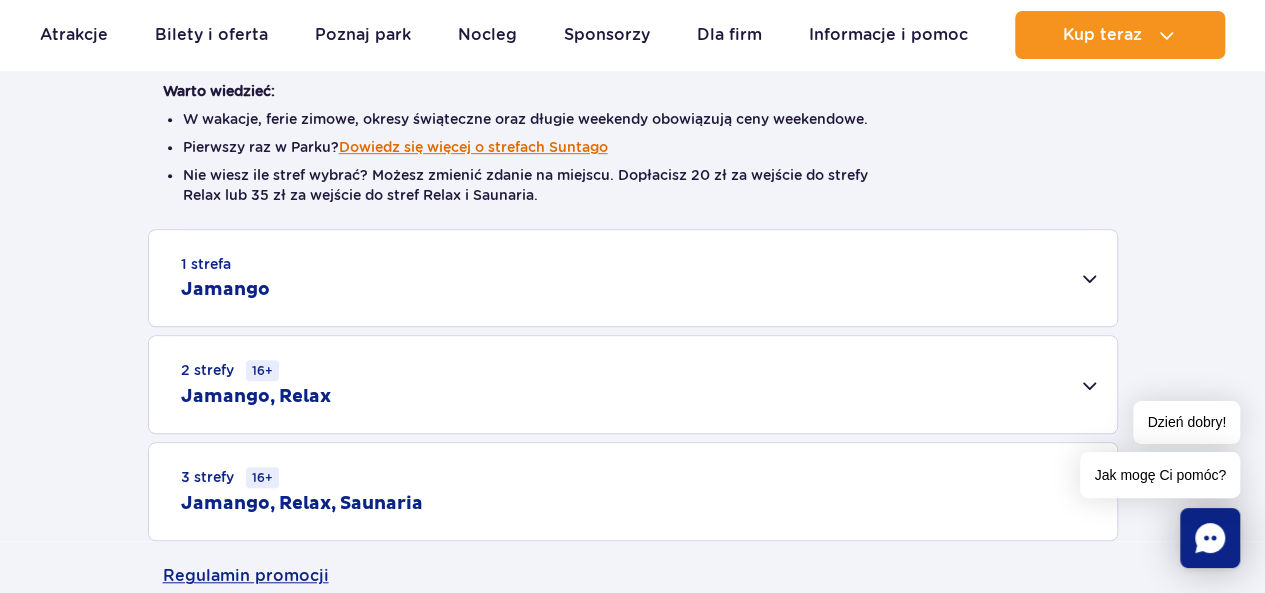 click on "Dowiedz się więcej o strefach Suntago" at bounding box center (473, 147) 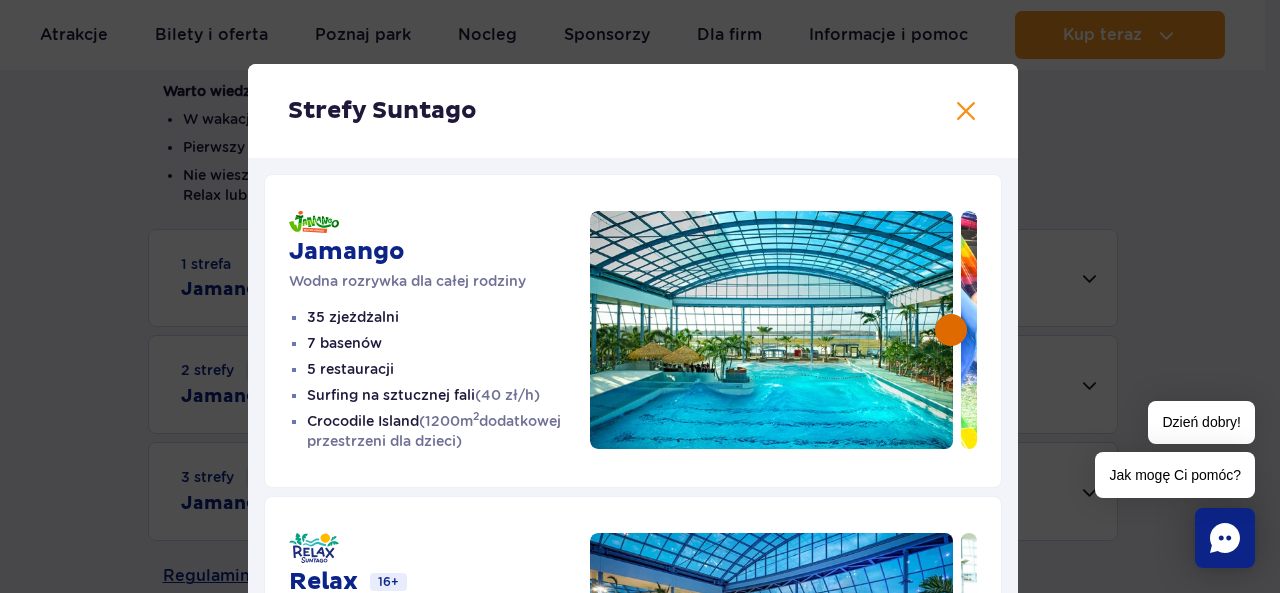 click at bounding box center (951, 330) 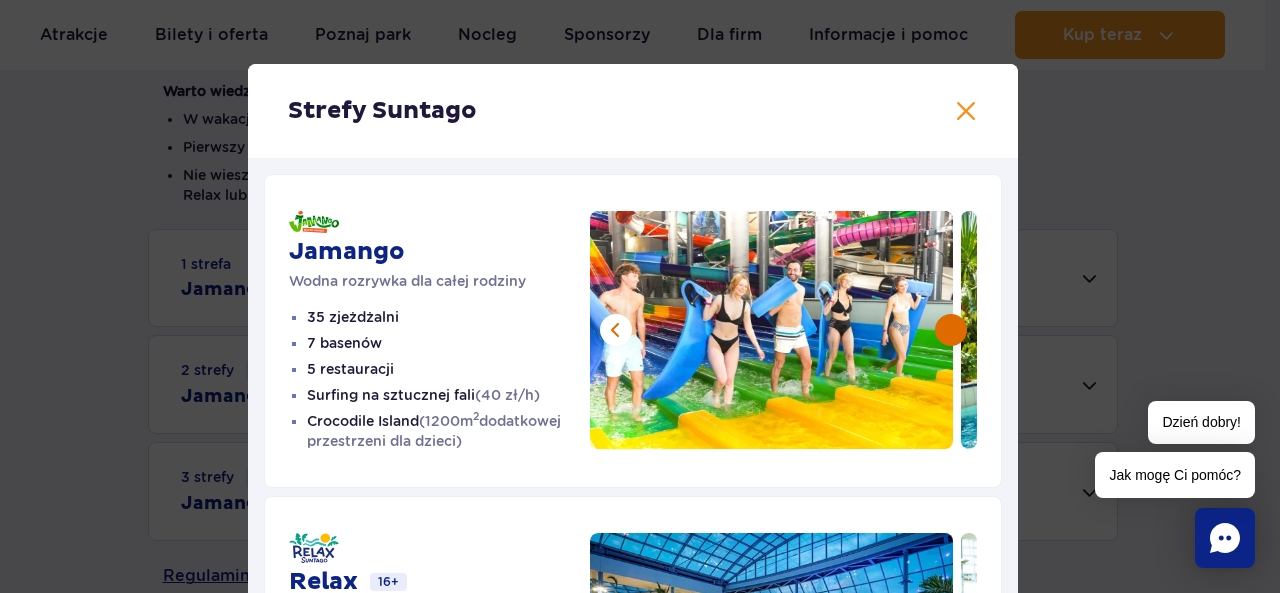 click at bounding box center [951, 330] 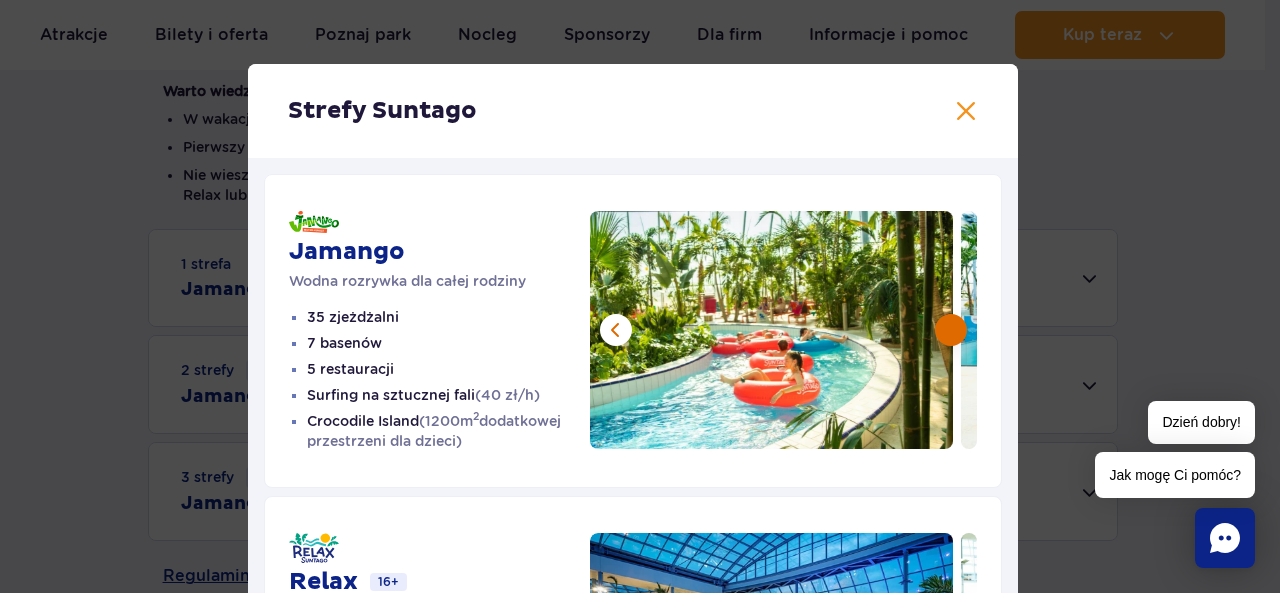 click at bounding box center (951, 330) 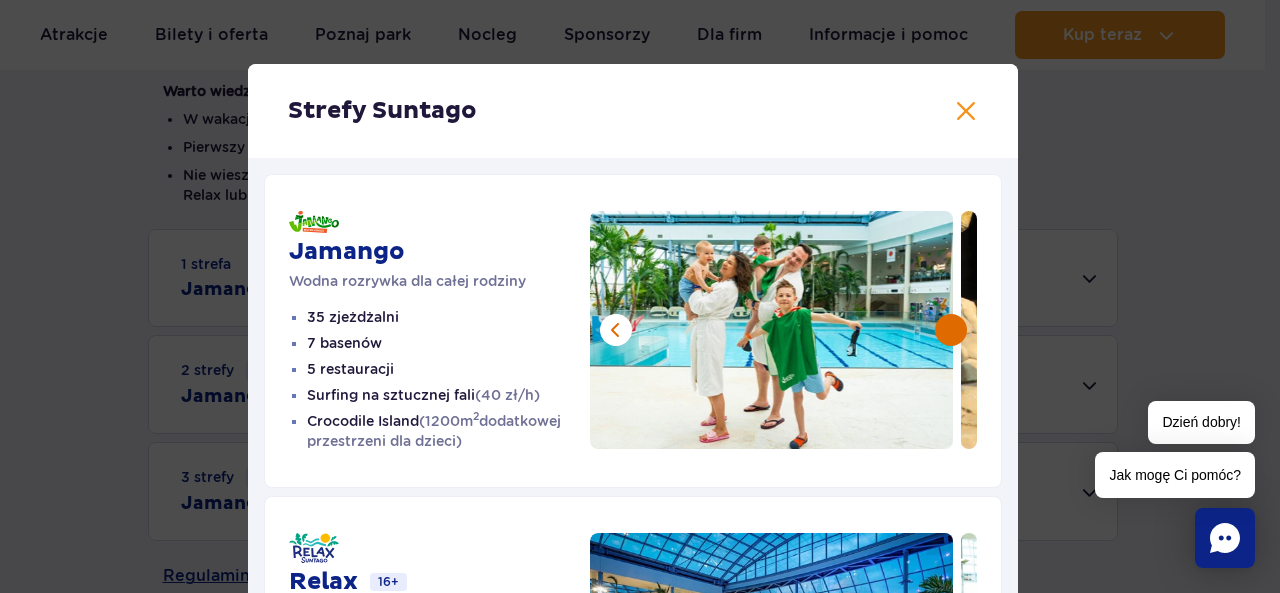click at bounding box center [951, 330] 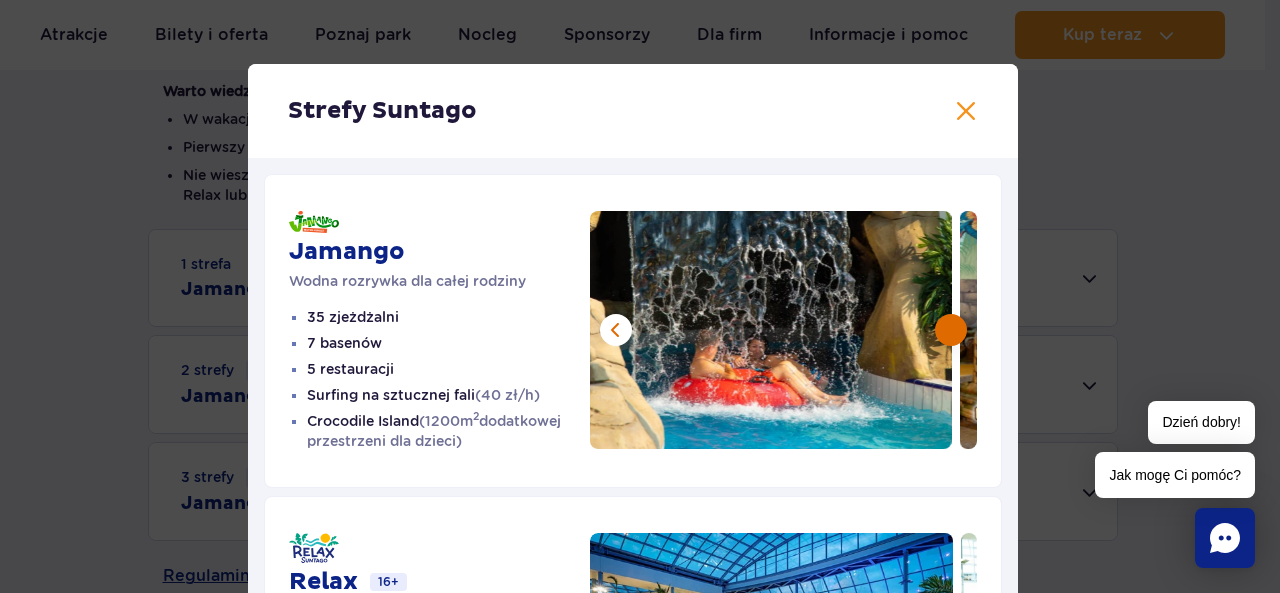 click at bounding box center (951, 330) 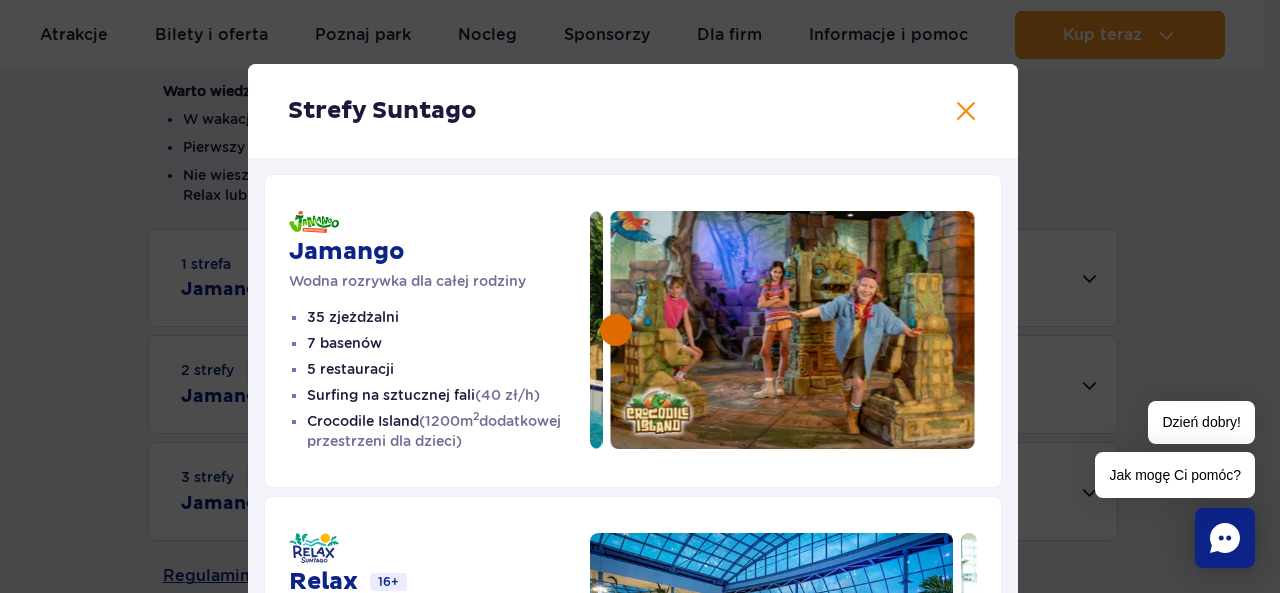 click at bounding box center [616, 330] 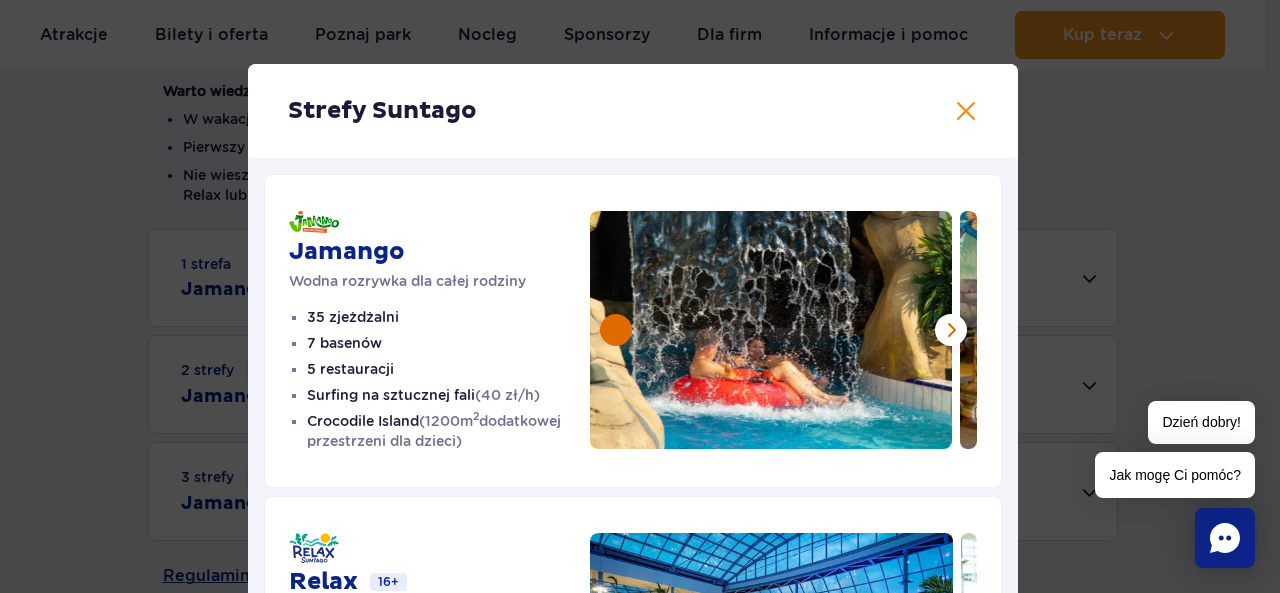 click at bounding box center (616, 330) 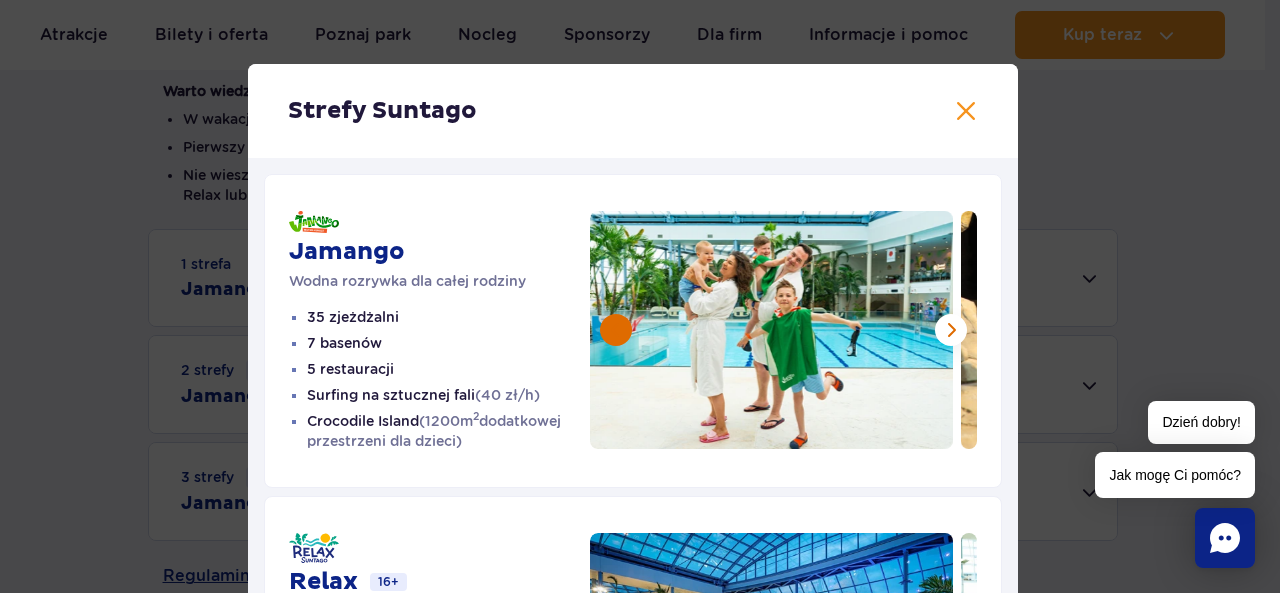 click at bounding box center [616, 330] 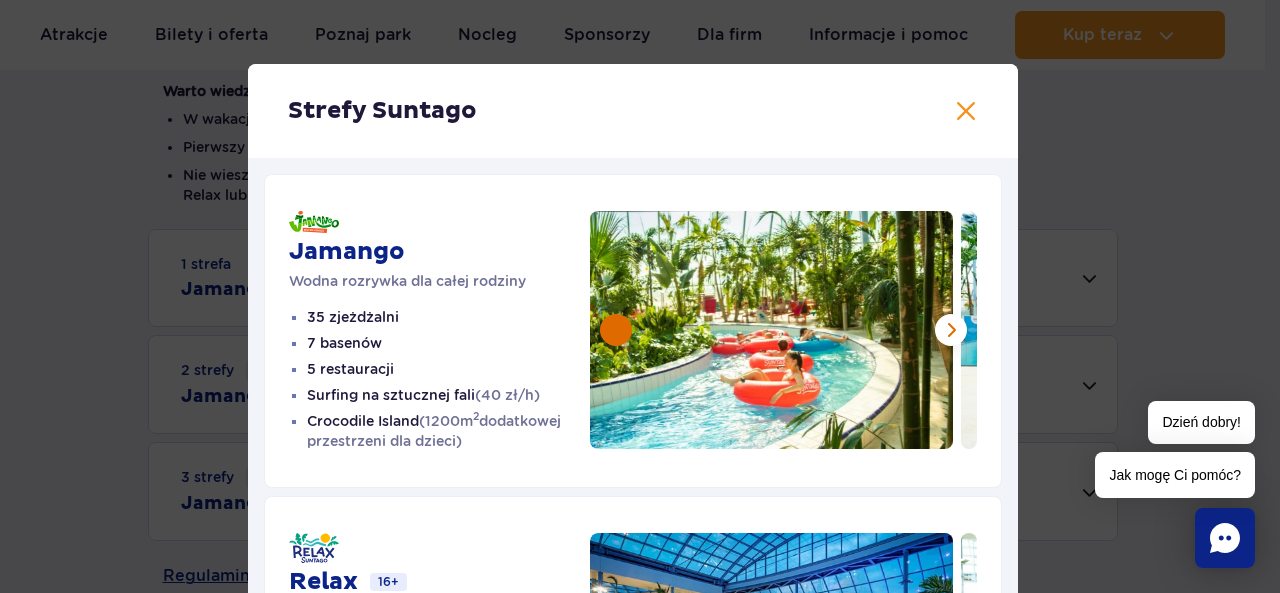 click at bounding box center [616, 330] 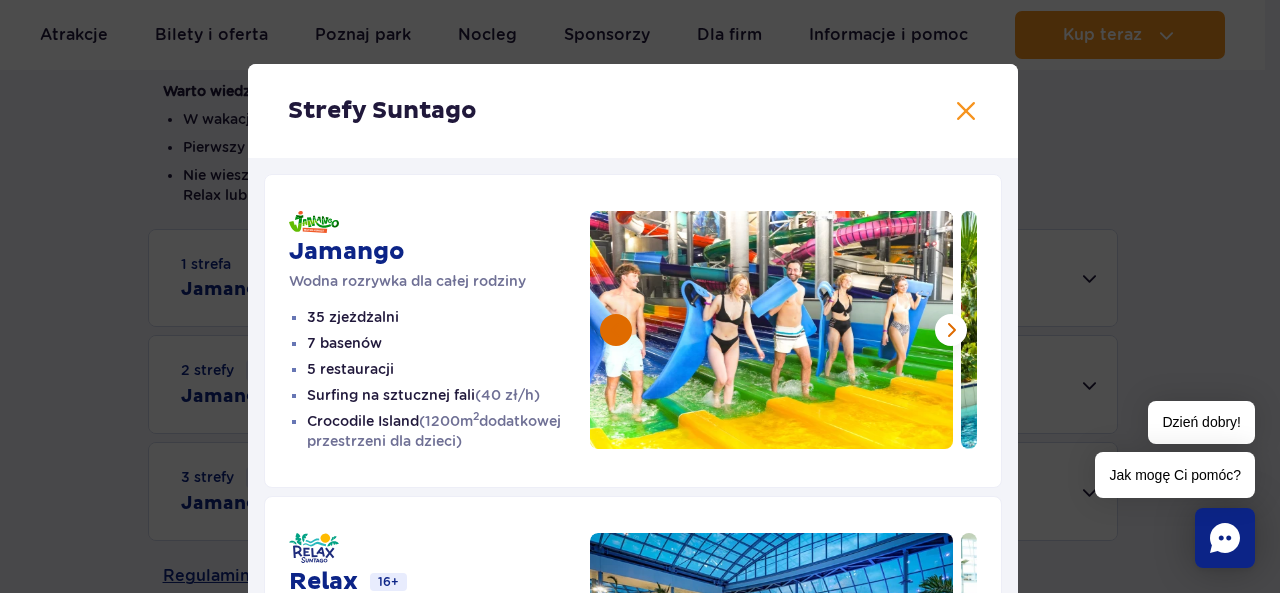 click at bounding box center [616, 330] 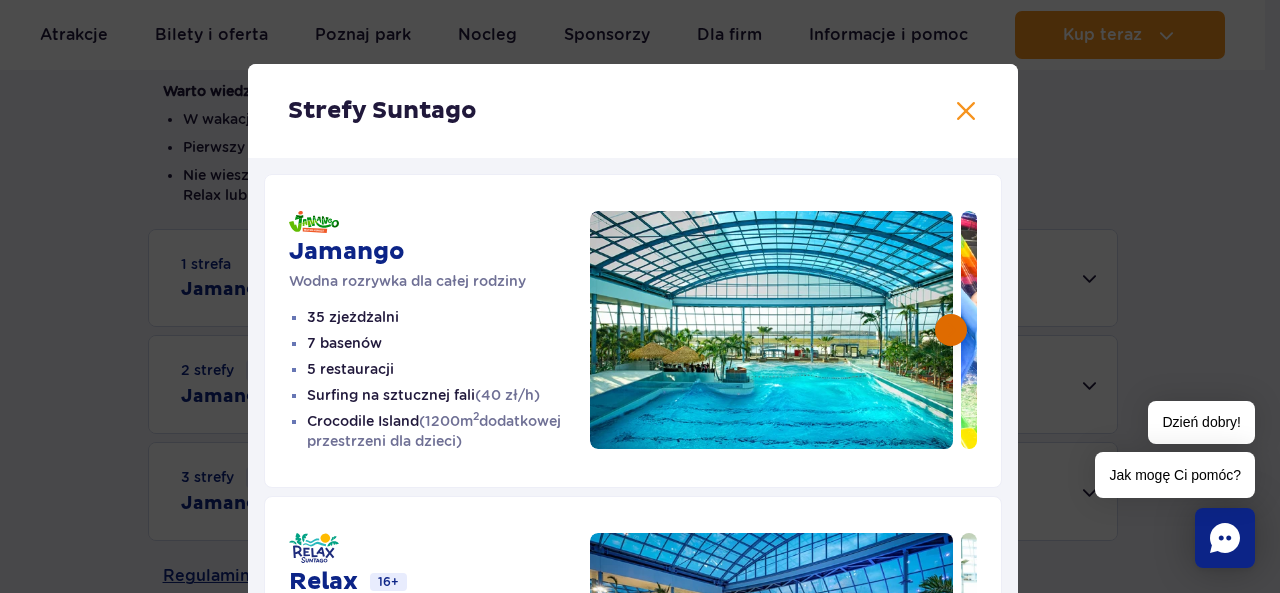 click at bounding box center (951, 330) 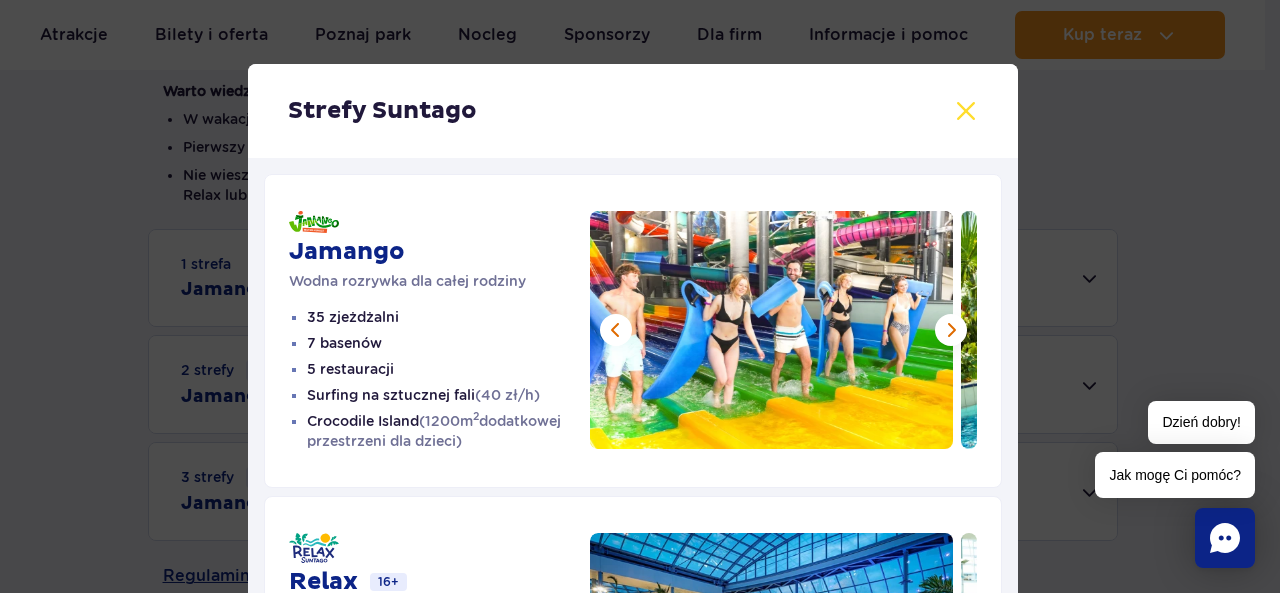 click at bounding box center (966, 111) 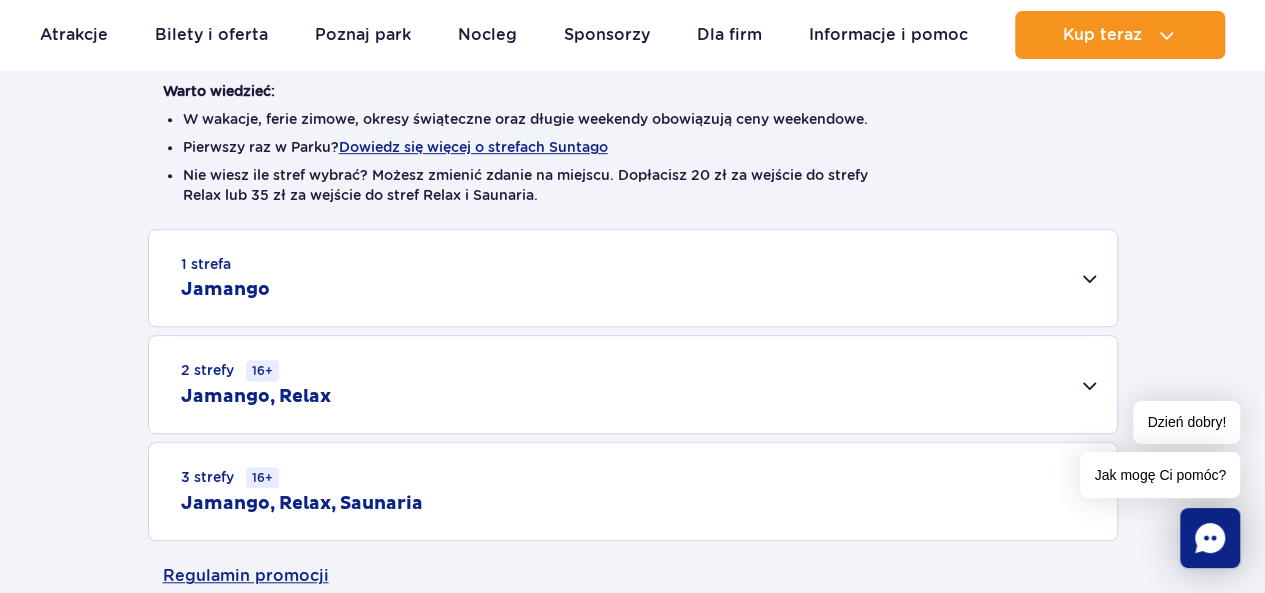 click on "1 strefa
Jamango" at bounding box center [633, 278] 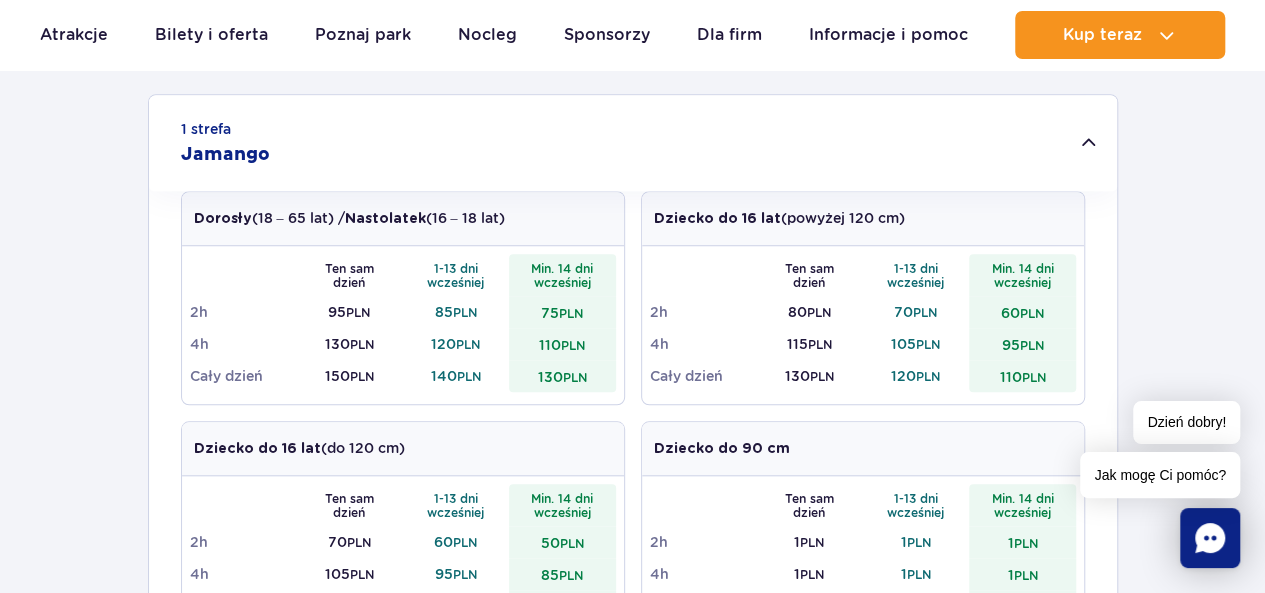 scroll, scrollTop: 652, scrollLeft: 0, axis: vertical 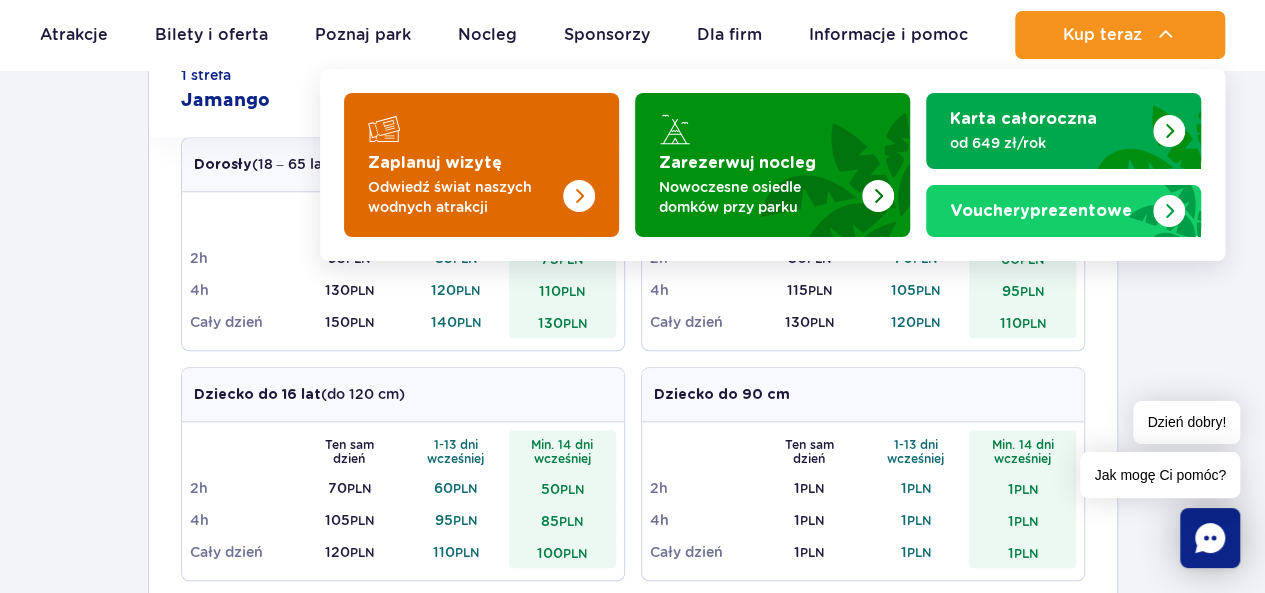 click at bounding box center (579, 196) 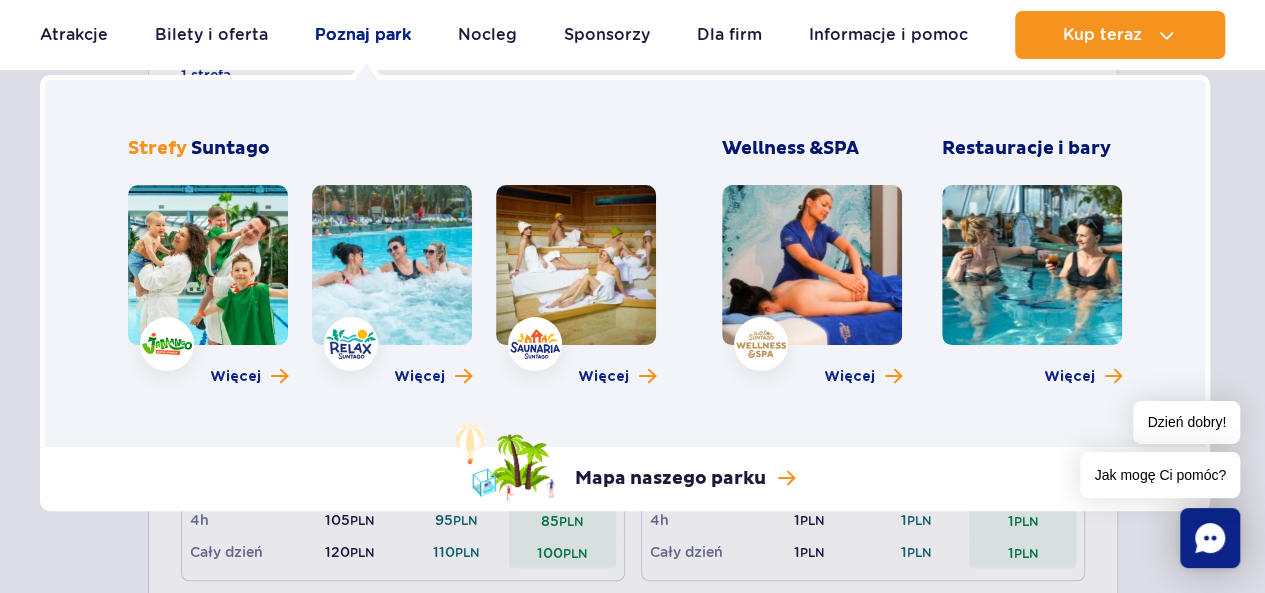 click on "Poznaj park" at bounding box center [363, 35] 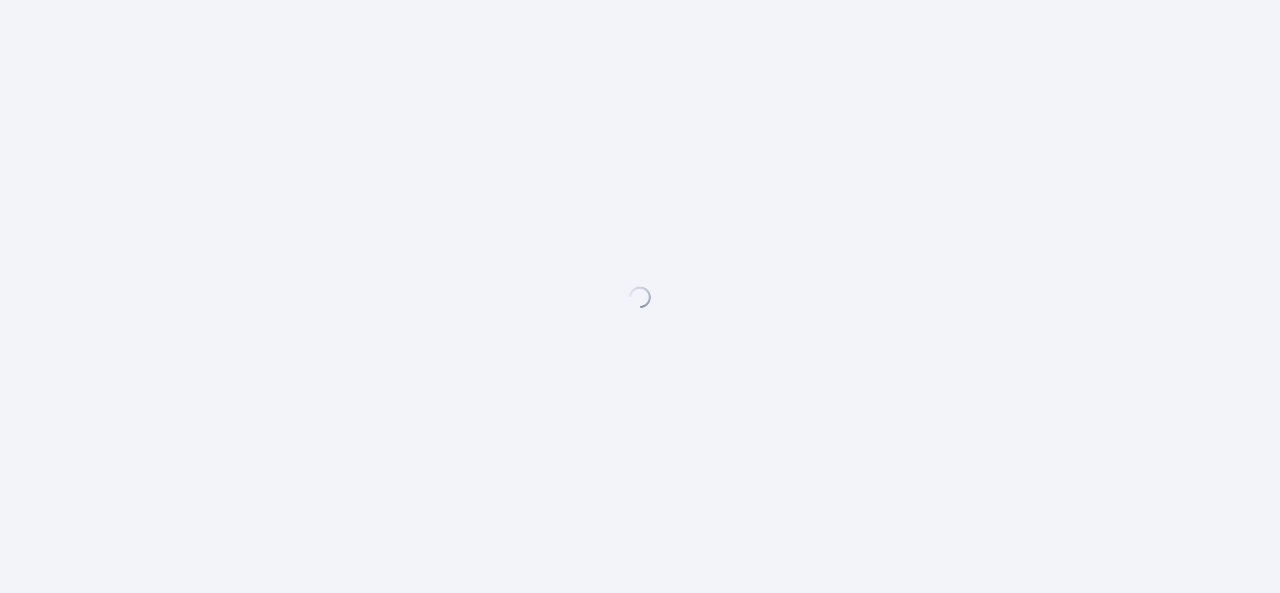 scroll, scrollTop: 0, scrollLeft: 0, axis: both 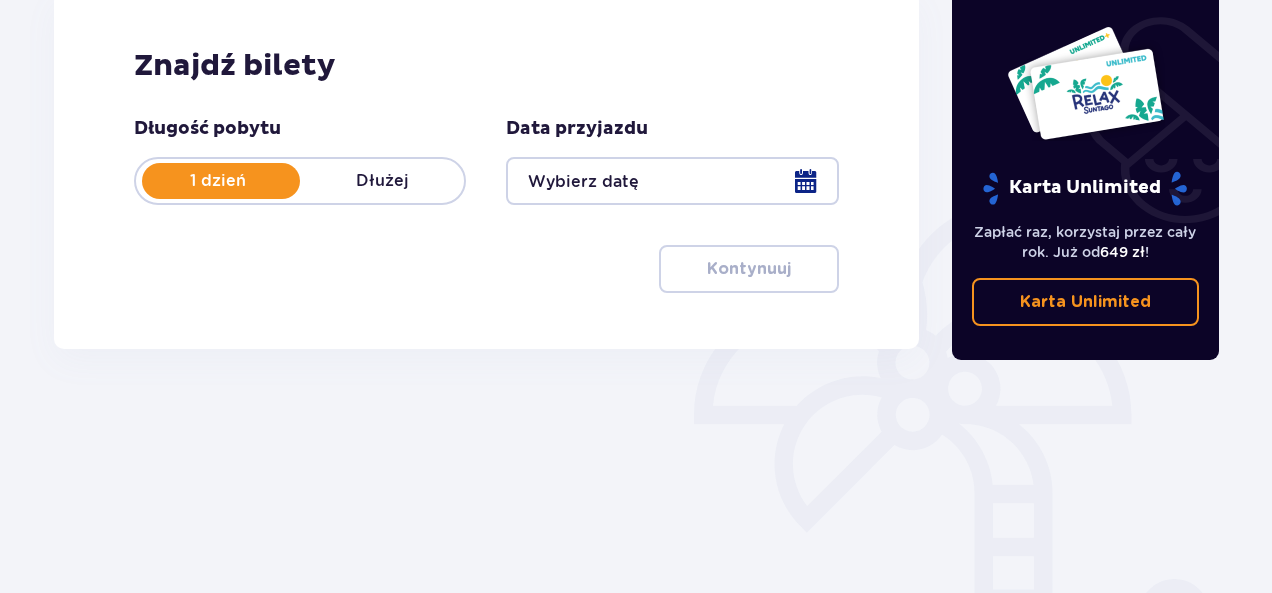 click at bounding box center (672, 181) 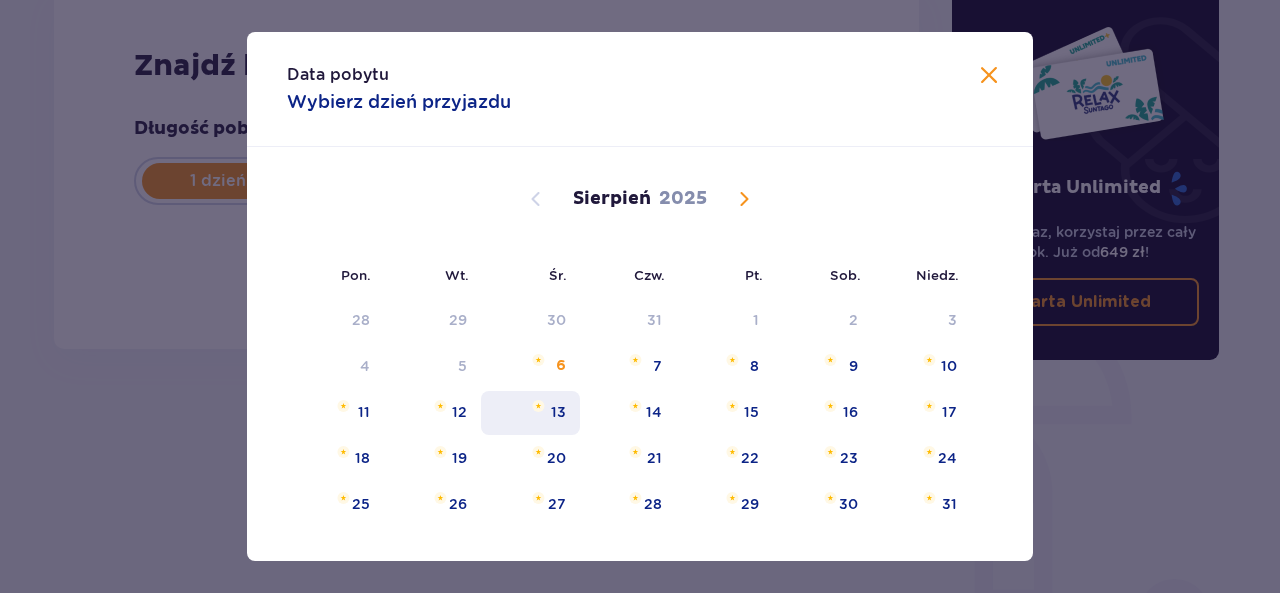 click on "13" at bounding box center [530, 413] 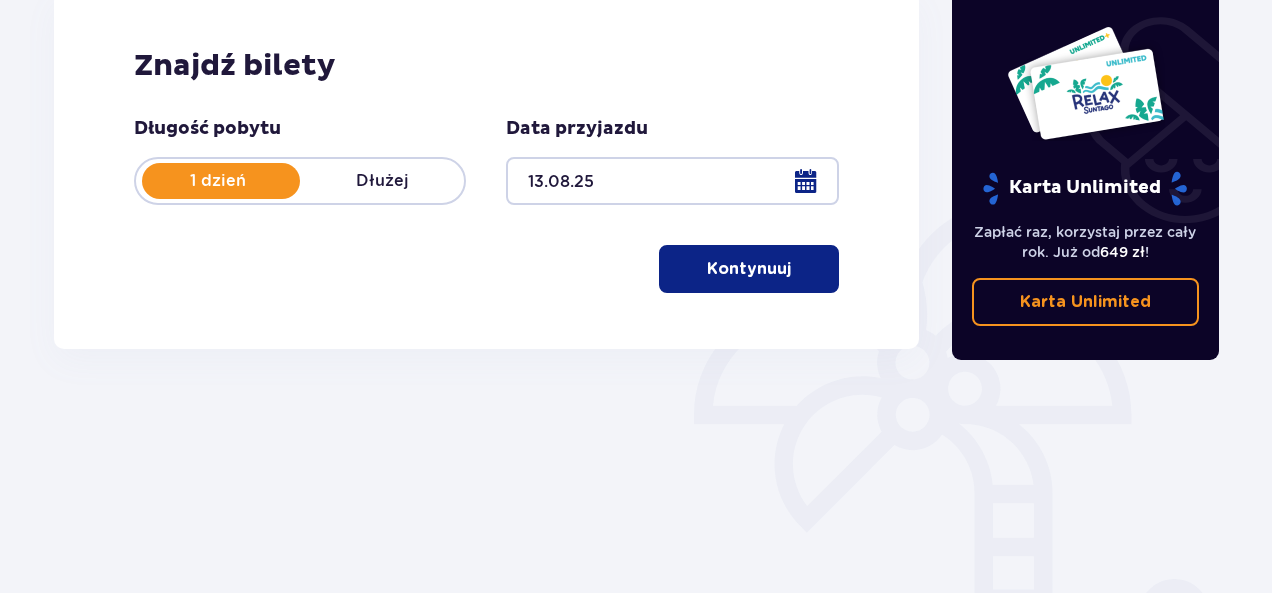 click on "Kontynuuj" at bounding box center (749, 269) 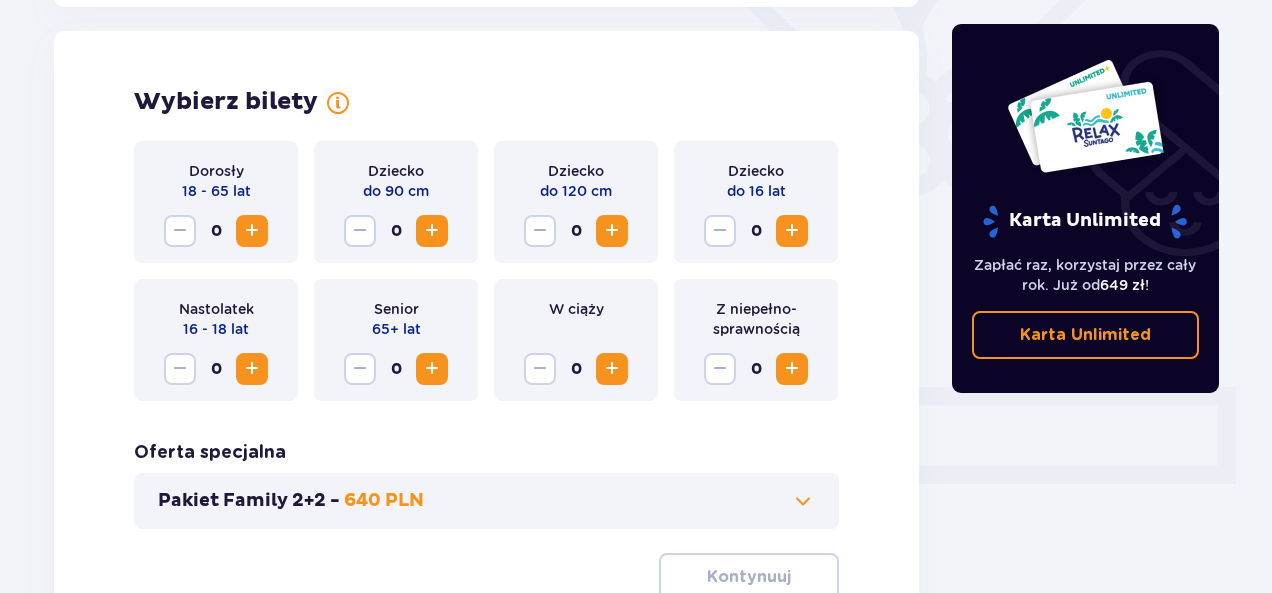 scroll, scrollTop: 556, scrollLeft: 0, axis: vertical 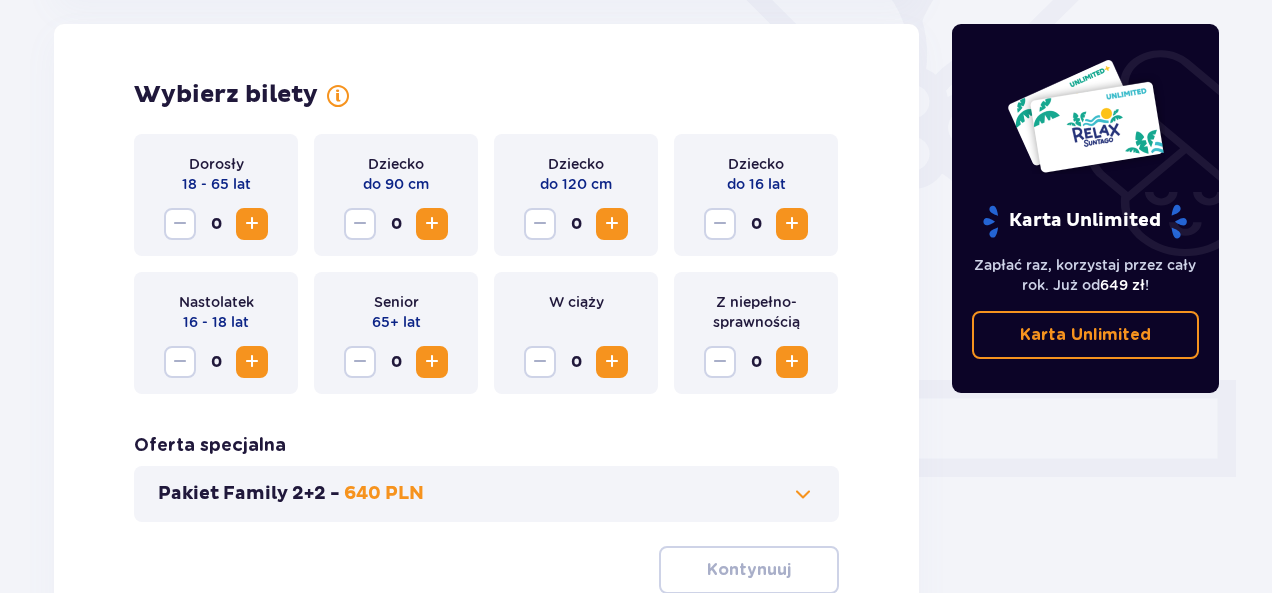 click at bounding box center [252, 224] 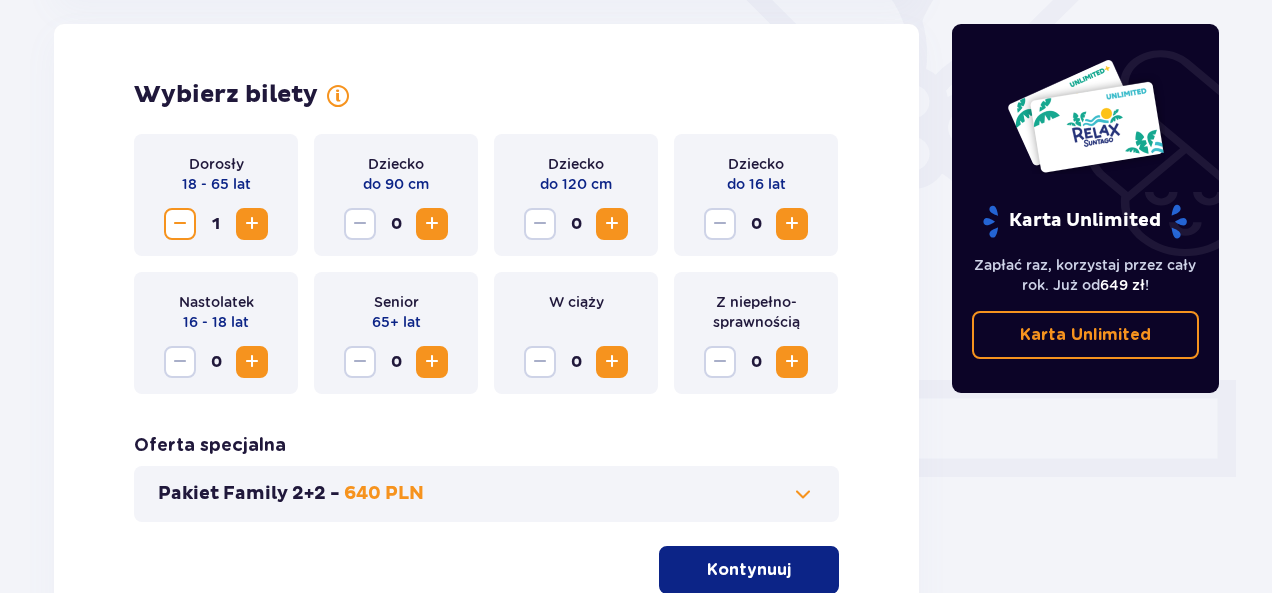 click at bounding box center (792, 224) 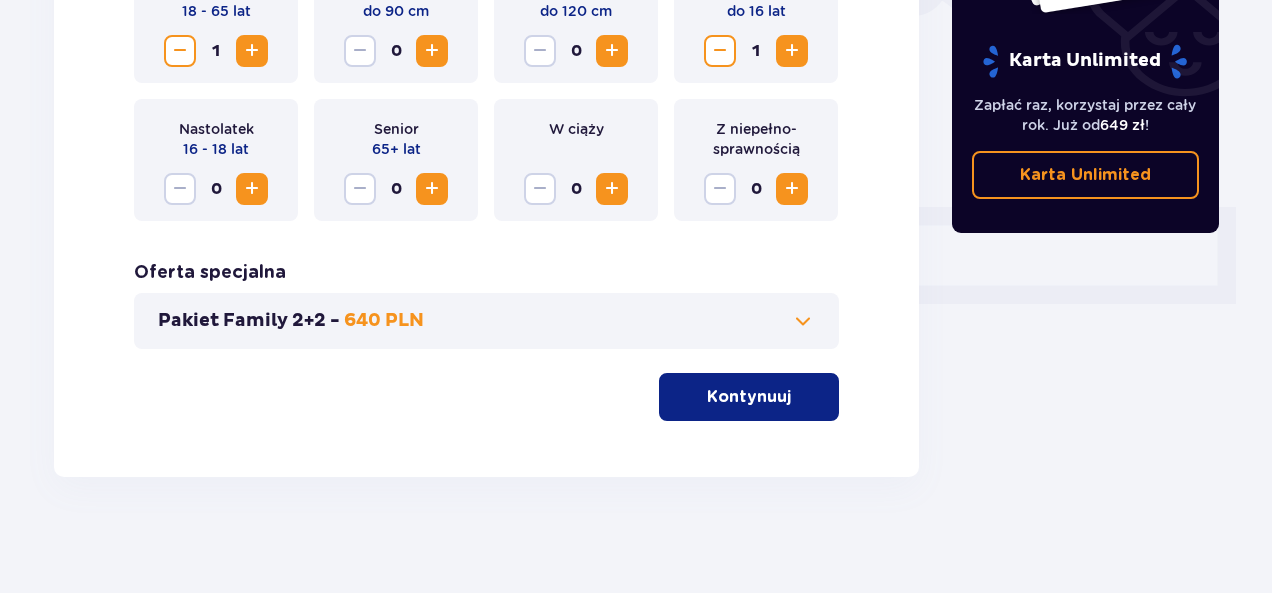 scroll, scrollTop: 732, scrollLeft: 0, axis: vertical 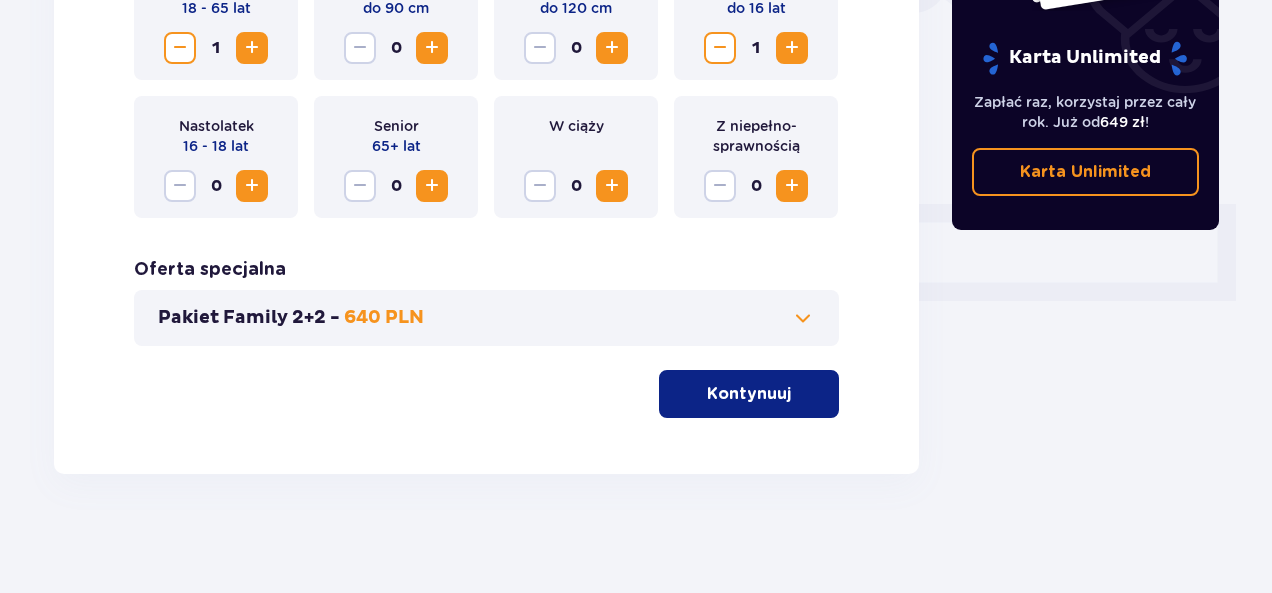 click on "Kontynuuj" at bounding box center (749, 394) 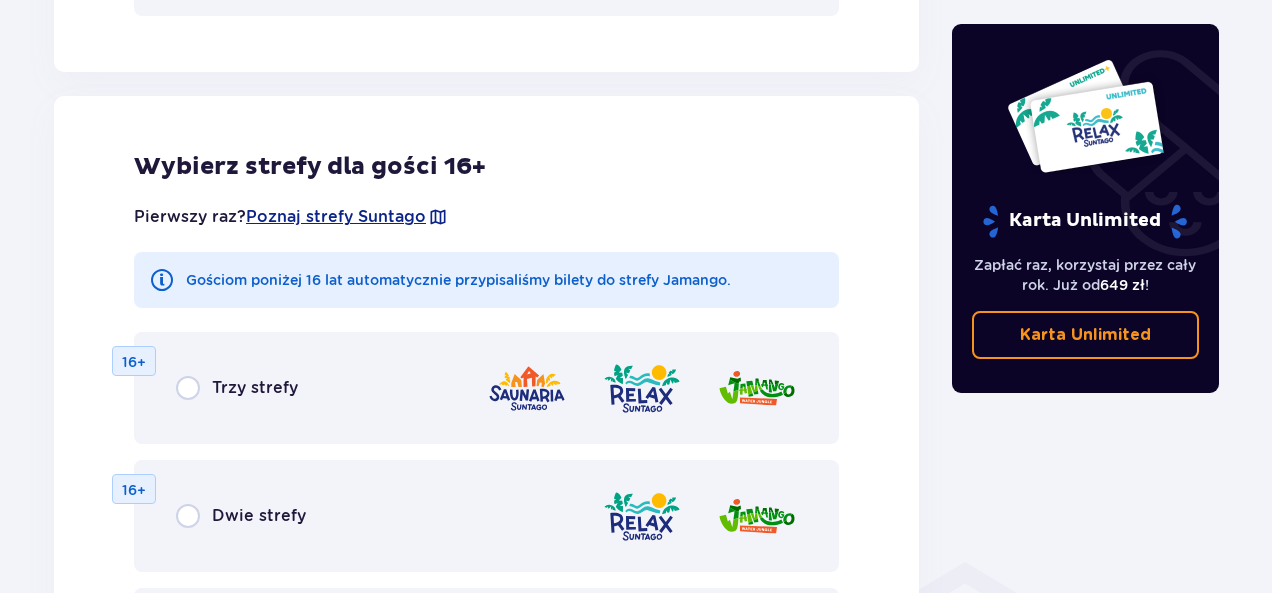 scroll, scrollTop: 1110, scrollLeft: 0, axis: vertical 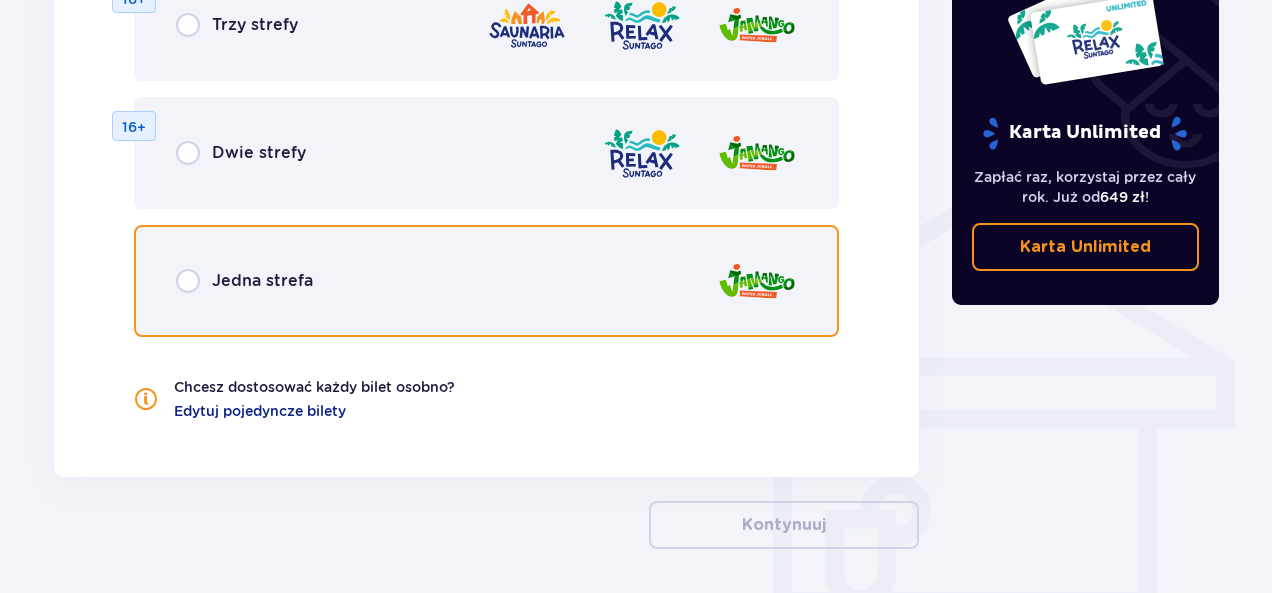 click at bounding box center (188, 281) 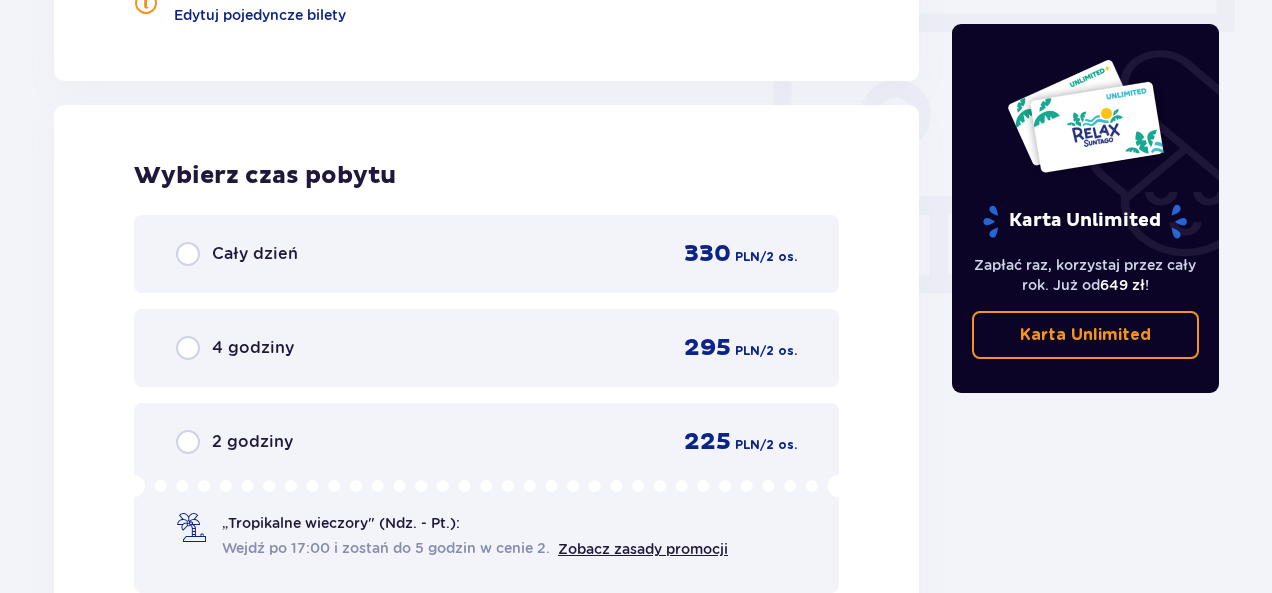 scroll, scrollTop: 1878, scrollLeft: 0, axis: vertical 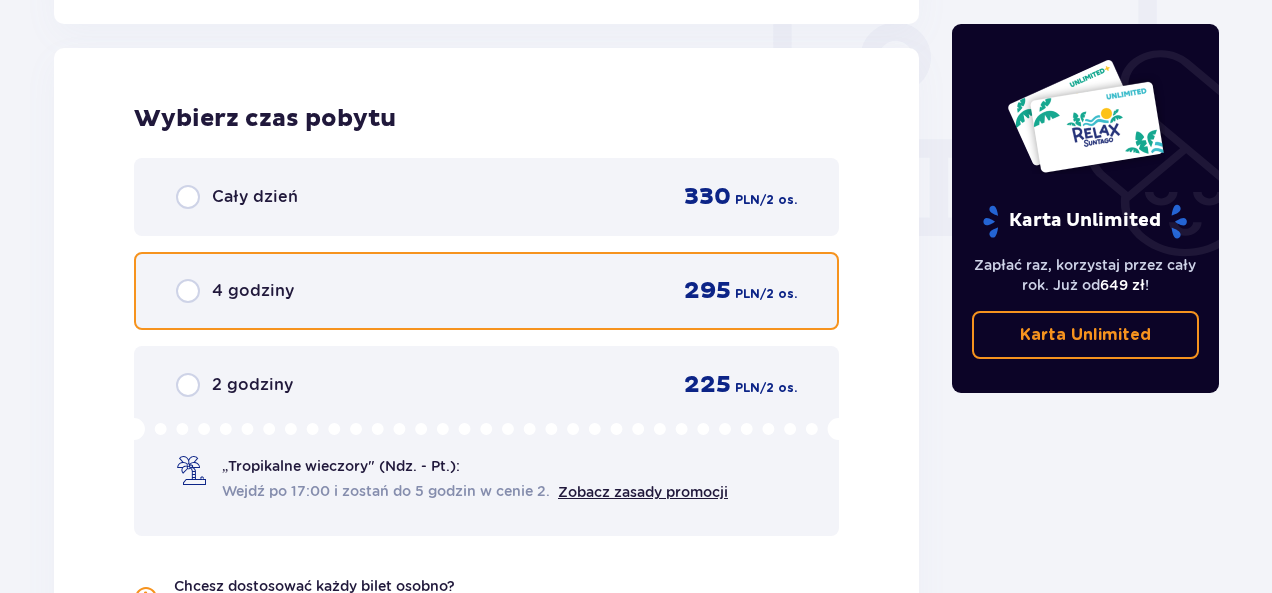 click at bounding box center [188, 291] 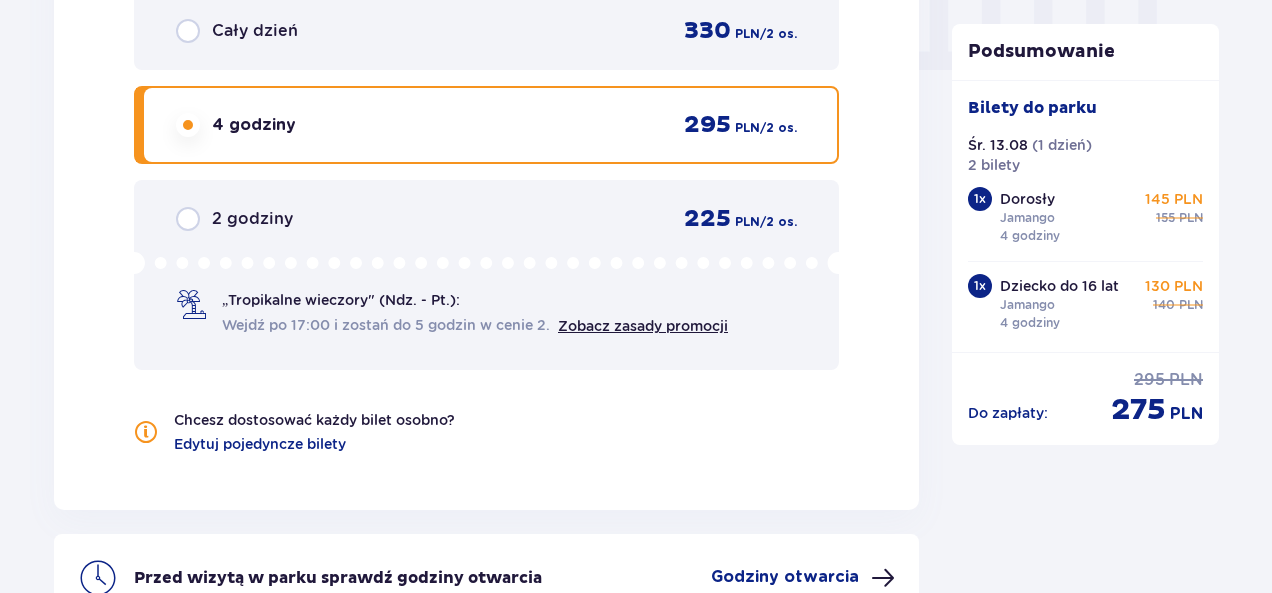 scroll, scrollTop: 2264, scrollLeft: 0, axis: vertical 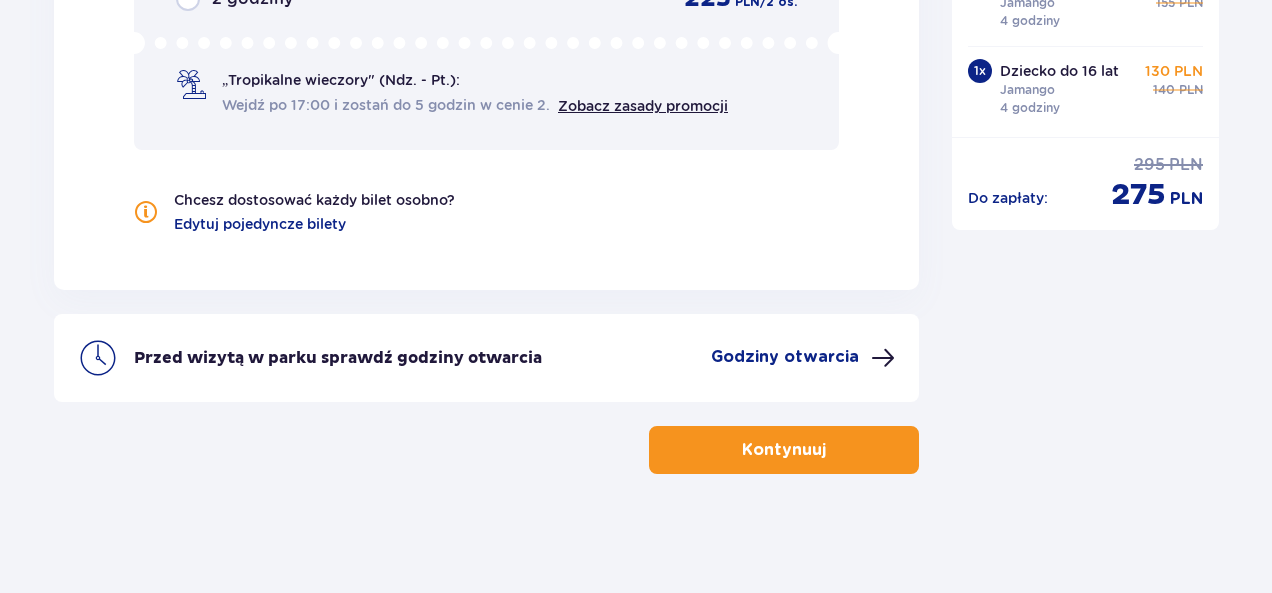 click on "Kontynuuj" at bounding box center [784, 450] 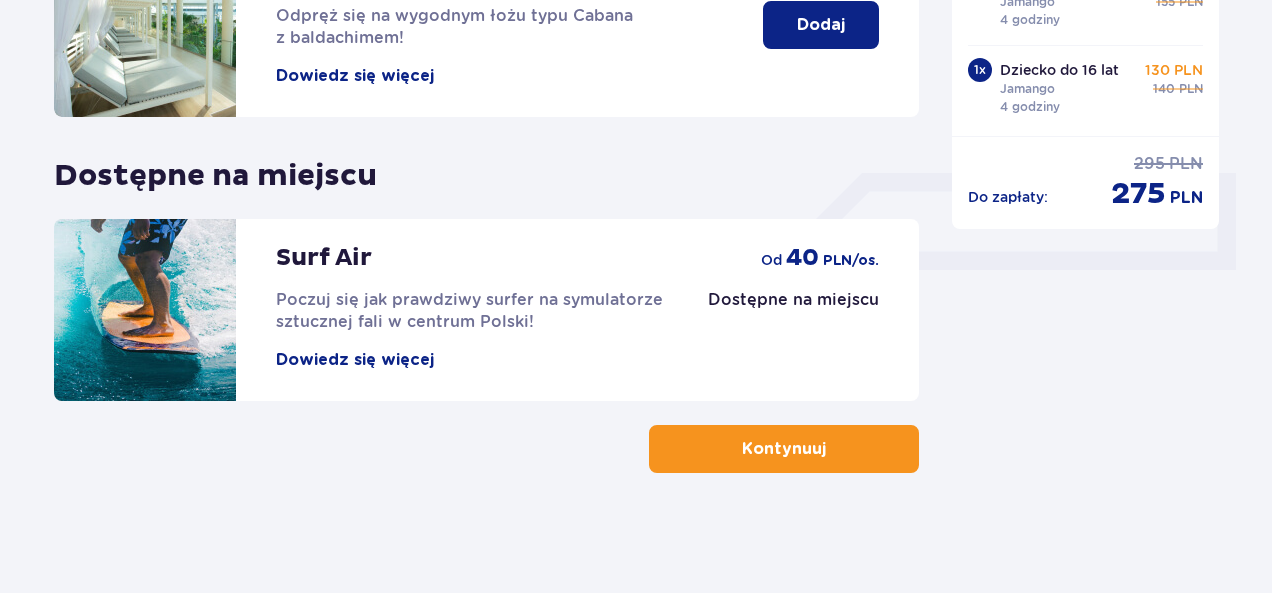 scroll, scrollTop: 0, scrollLeft: 0, axis: both 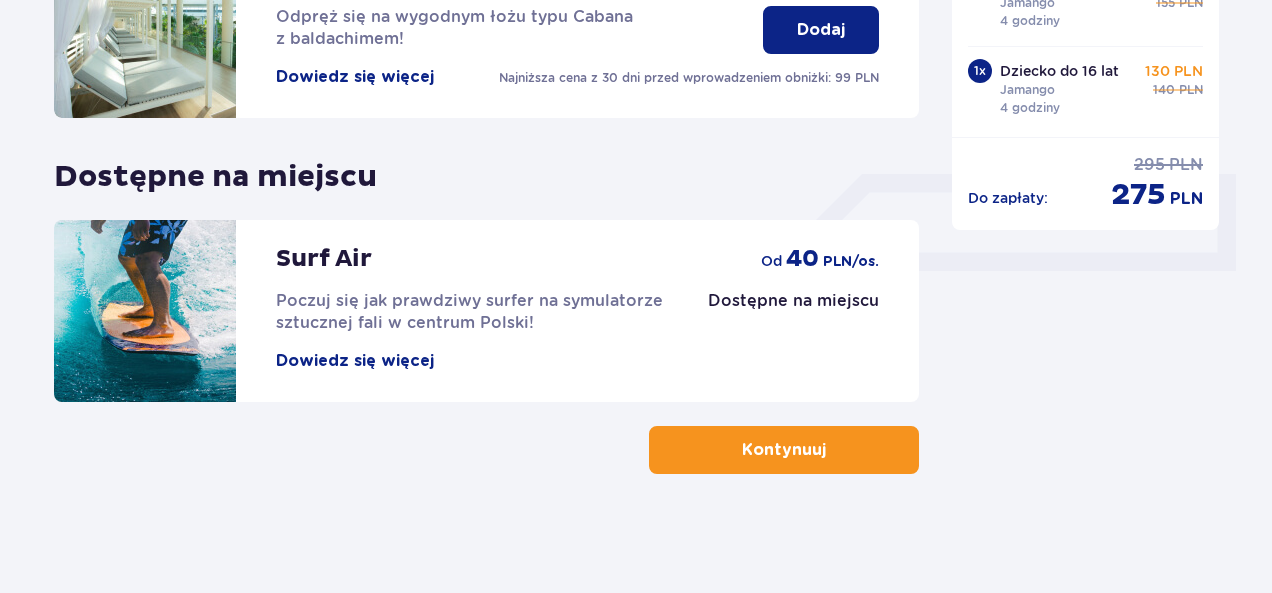 click at bounding box center [830, 450] 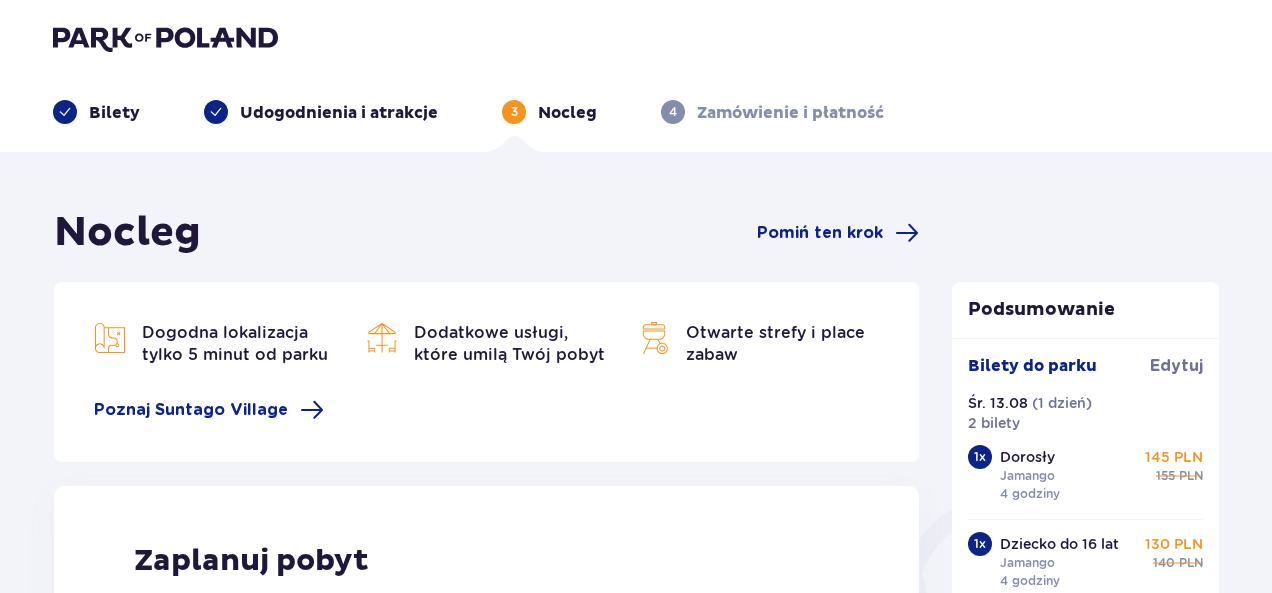 scroll, scrollTop: 0, scrollLeft: 0, axis: both 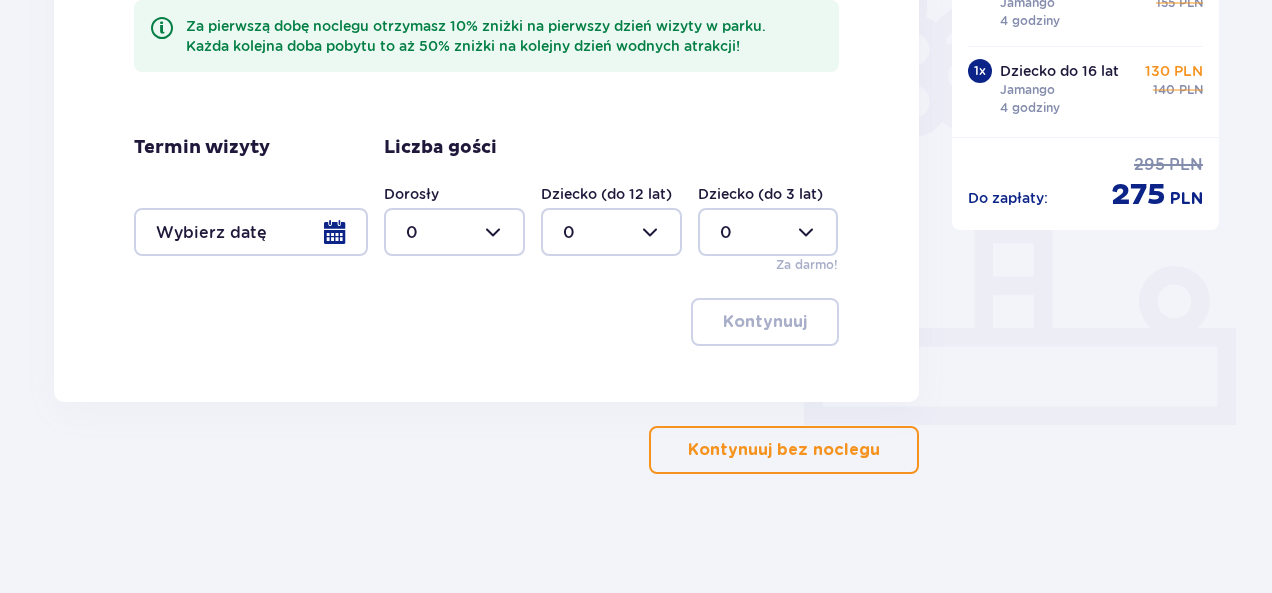 click on "Kontynuuj bez noclegu" at bounding box center [784, 450] 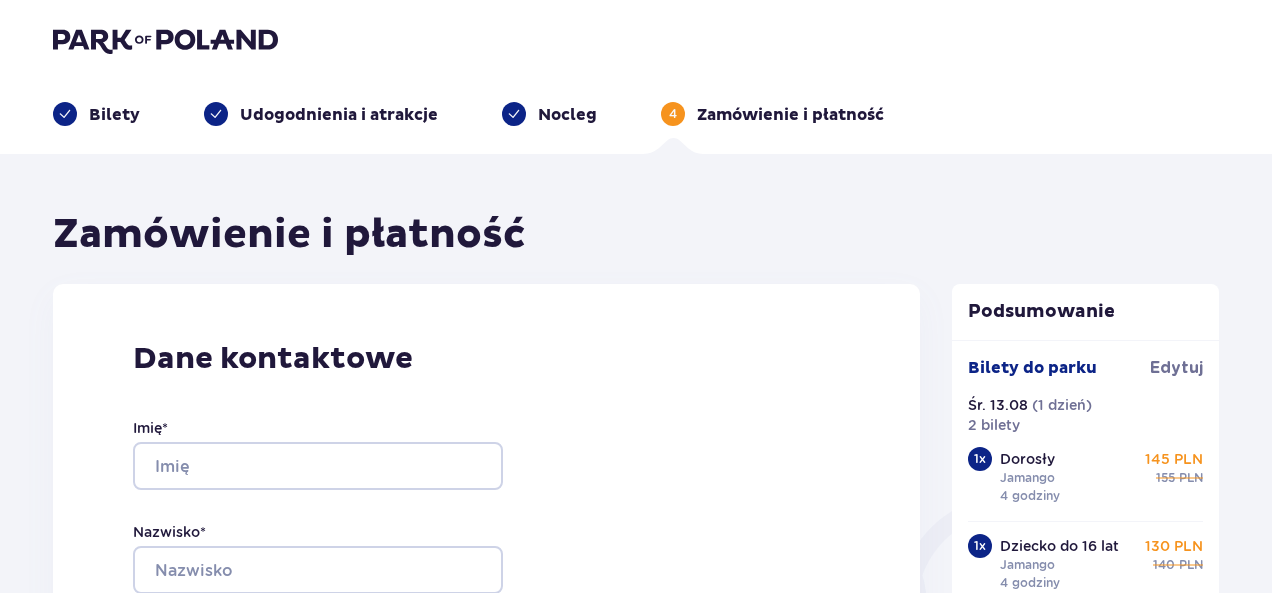 scroll, scrollTop: 0, scrollLeft: 0, axis: both 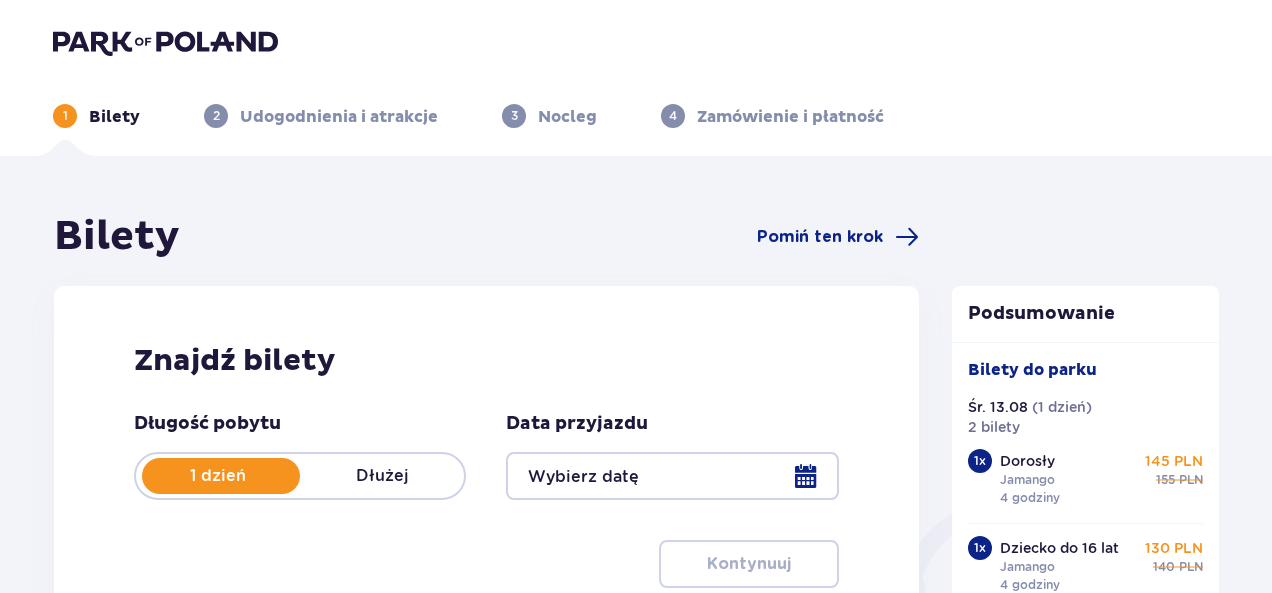 type on "13.08.25" 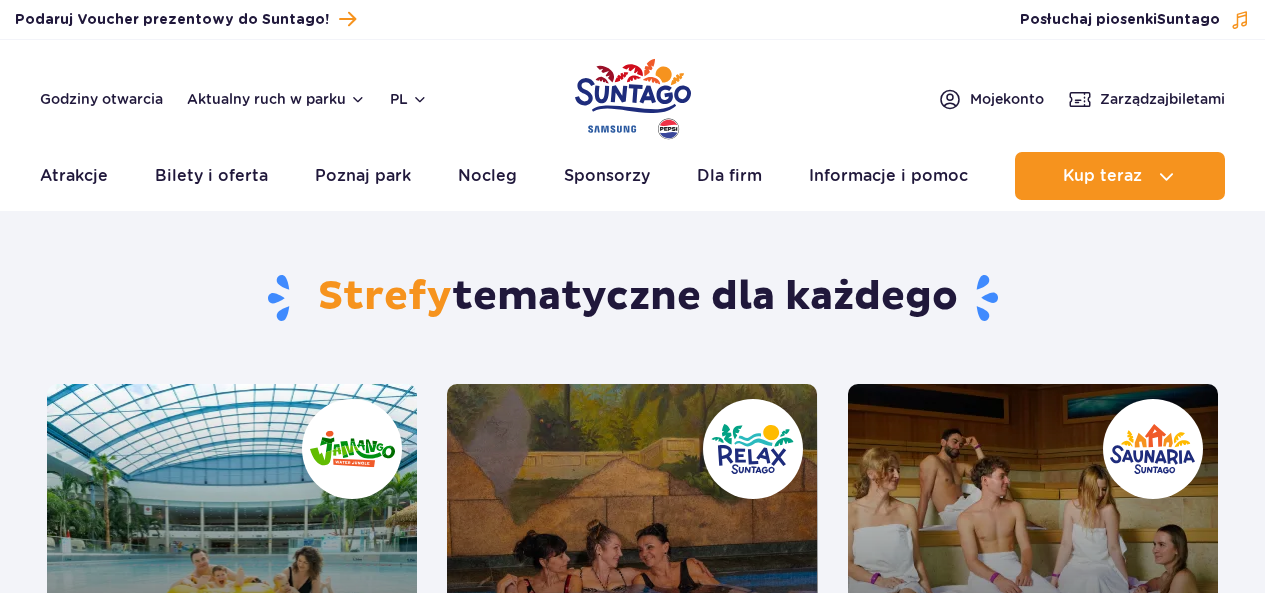 scroll, scrollTop: 0, scrollLeft: 0, axis: both 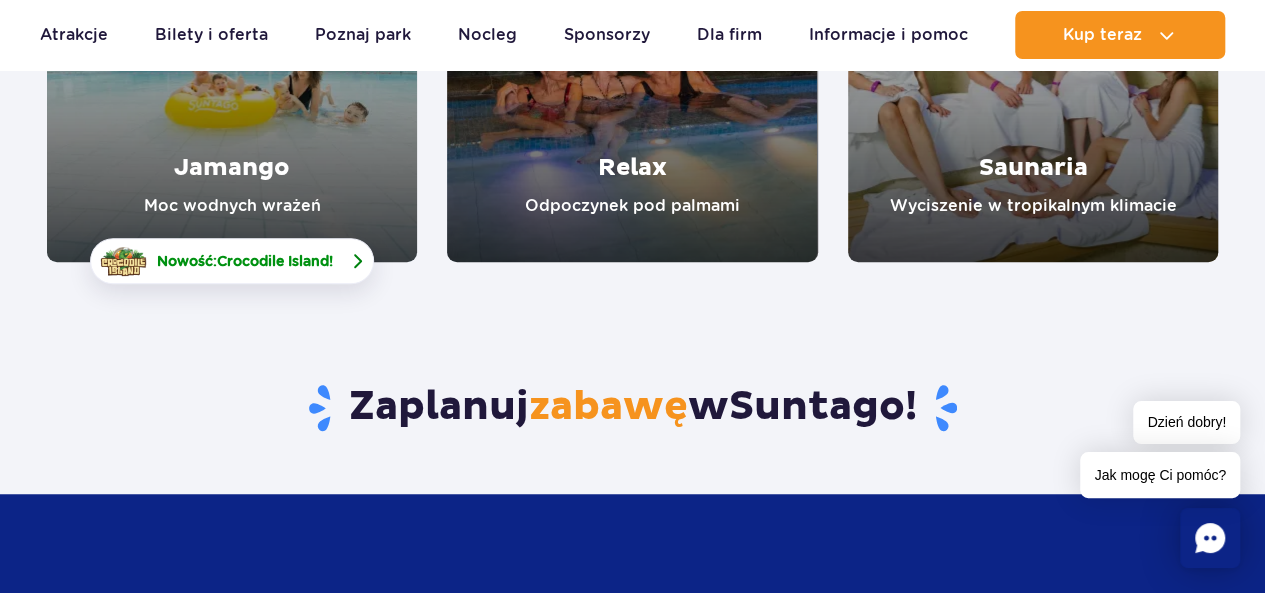click on "Crocodile Island" at bounding box center (273, 261) 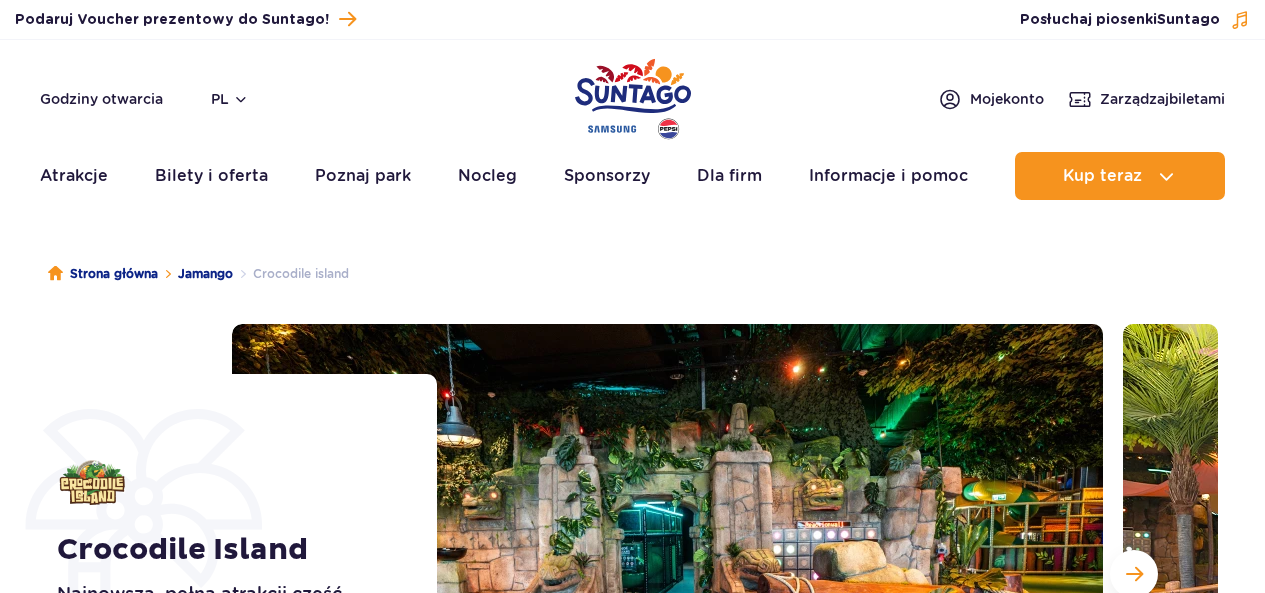 scroll, scrollTop: 0, scrollLeft: 0, axis: both 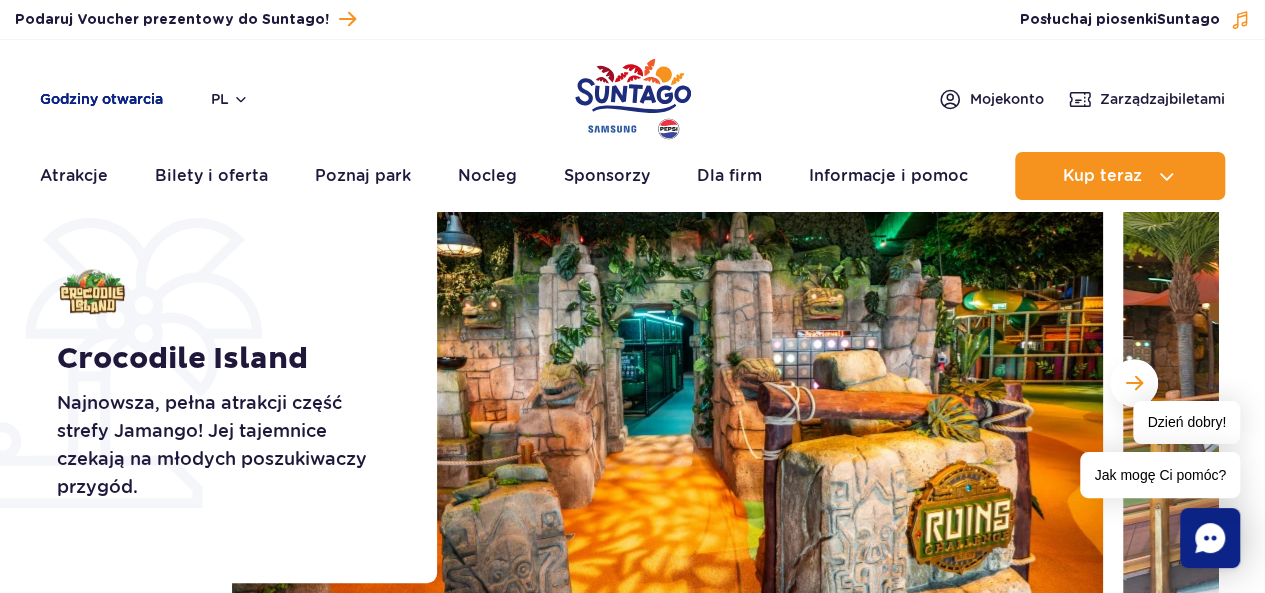 click on "Godziny otwarcia" at bounding box center [101, 99] 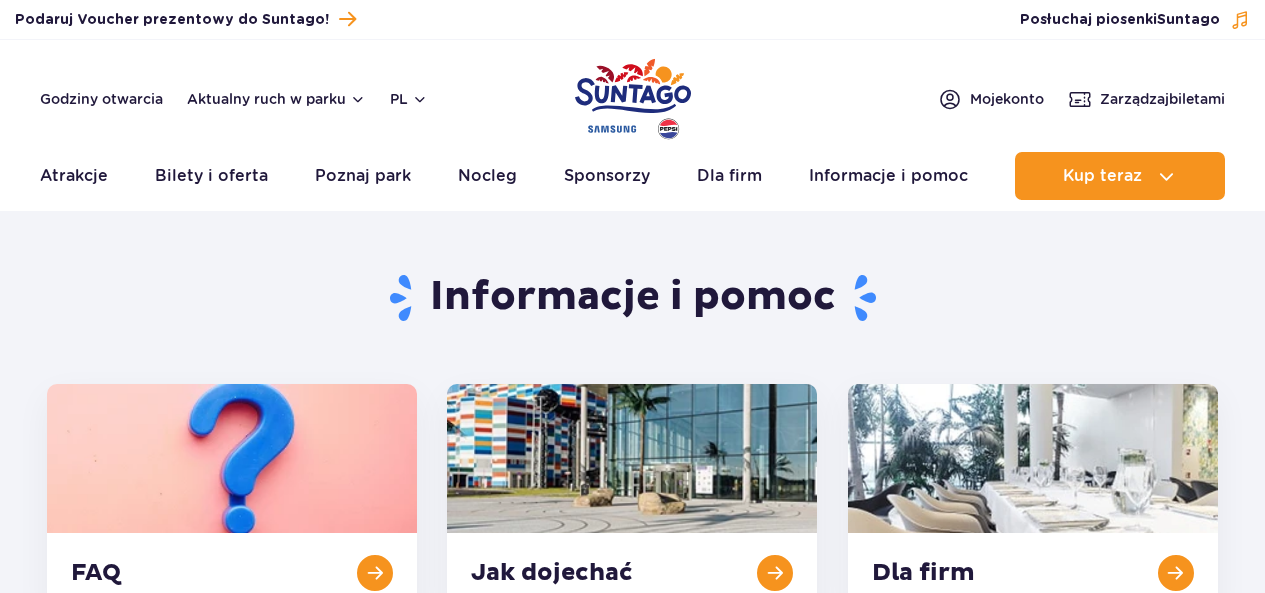scroll, scrollTop: 0, scrollLeft: 0, axis: both 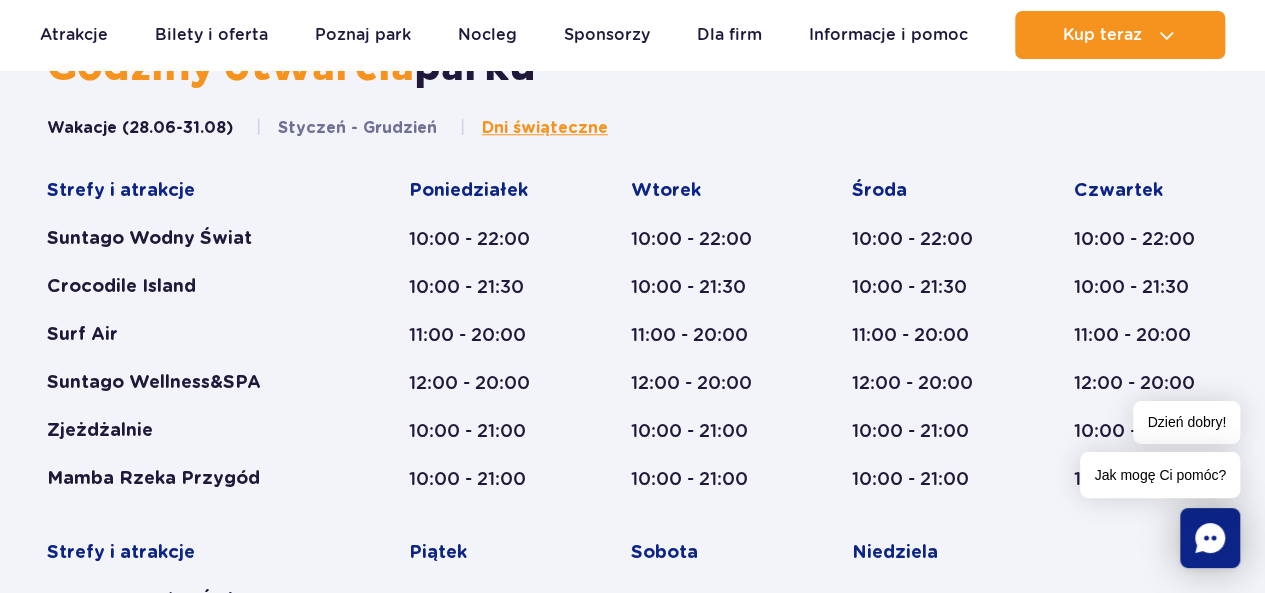 click 